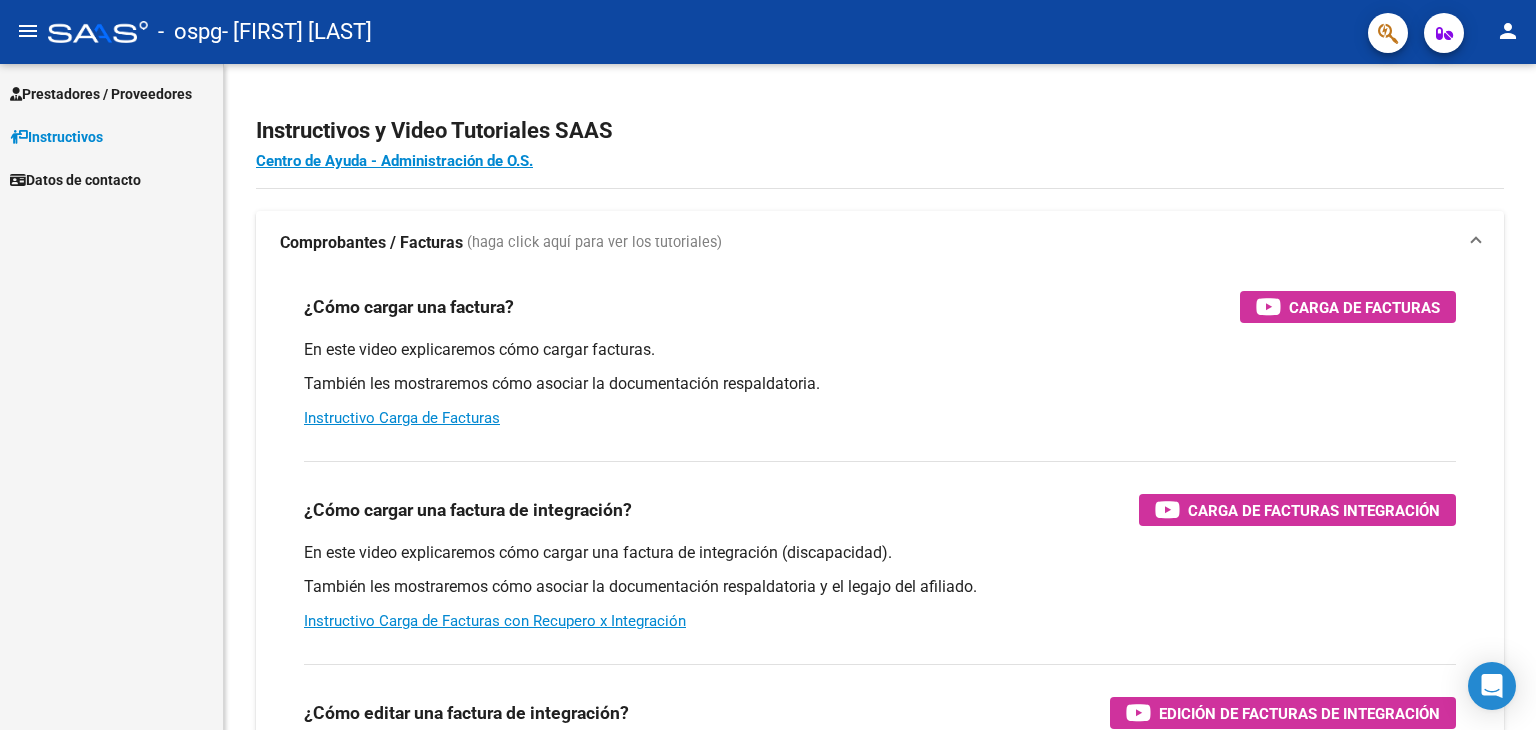 scroll, scrollTop: 0, scrollLeft: 0, axis: both 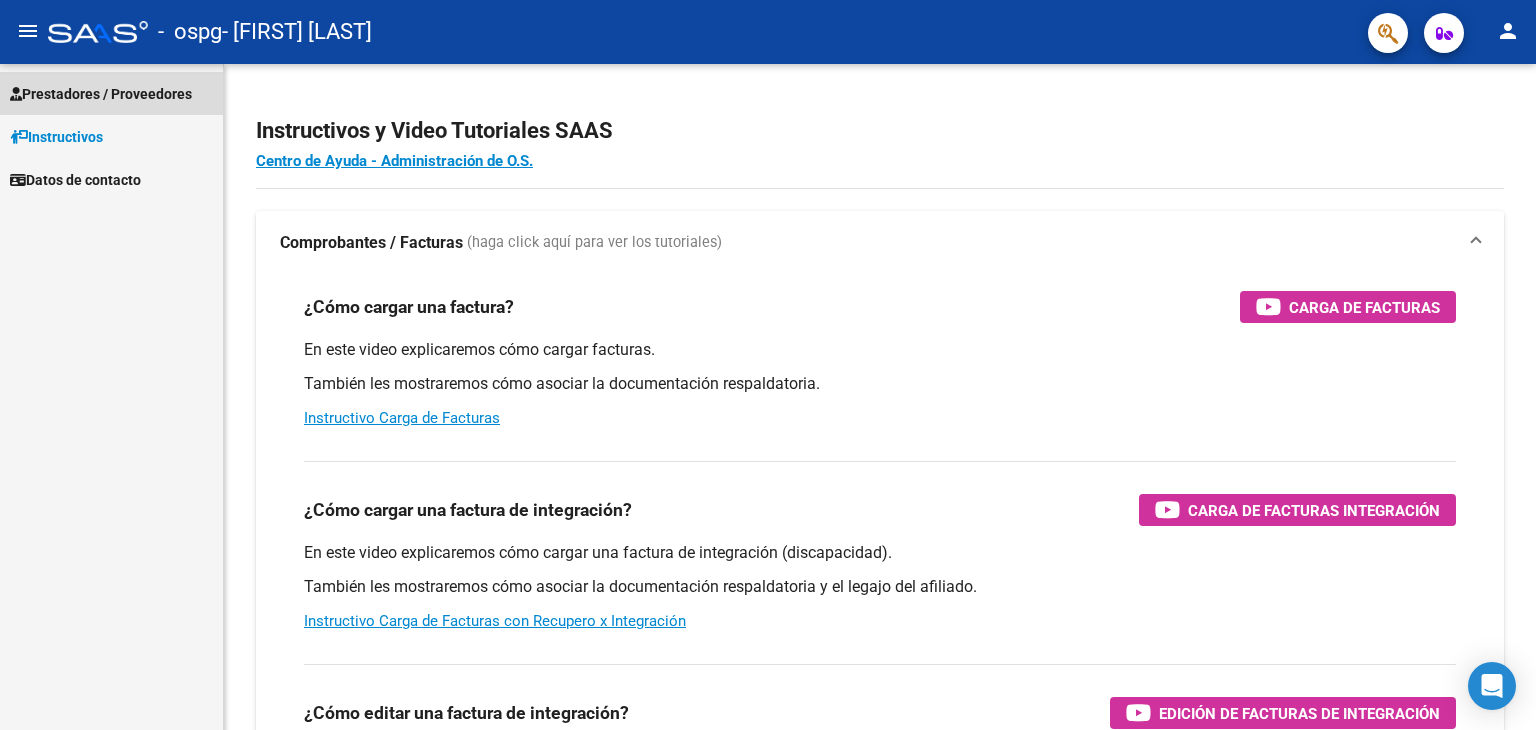 click on "Prestadores / Proveedores" at bounding box center (101, 94) 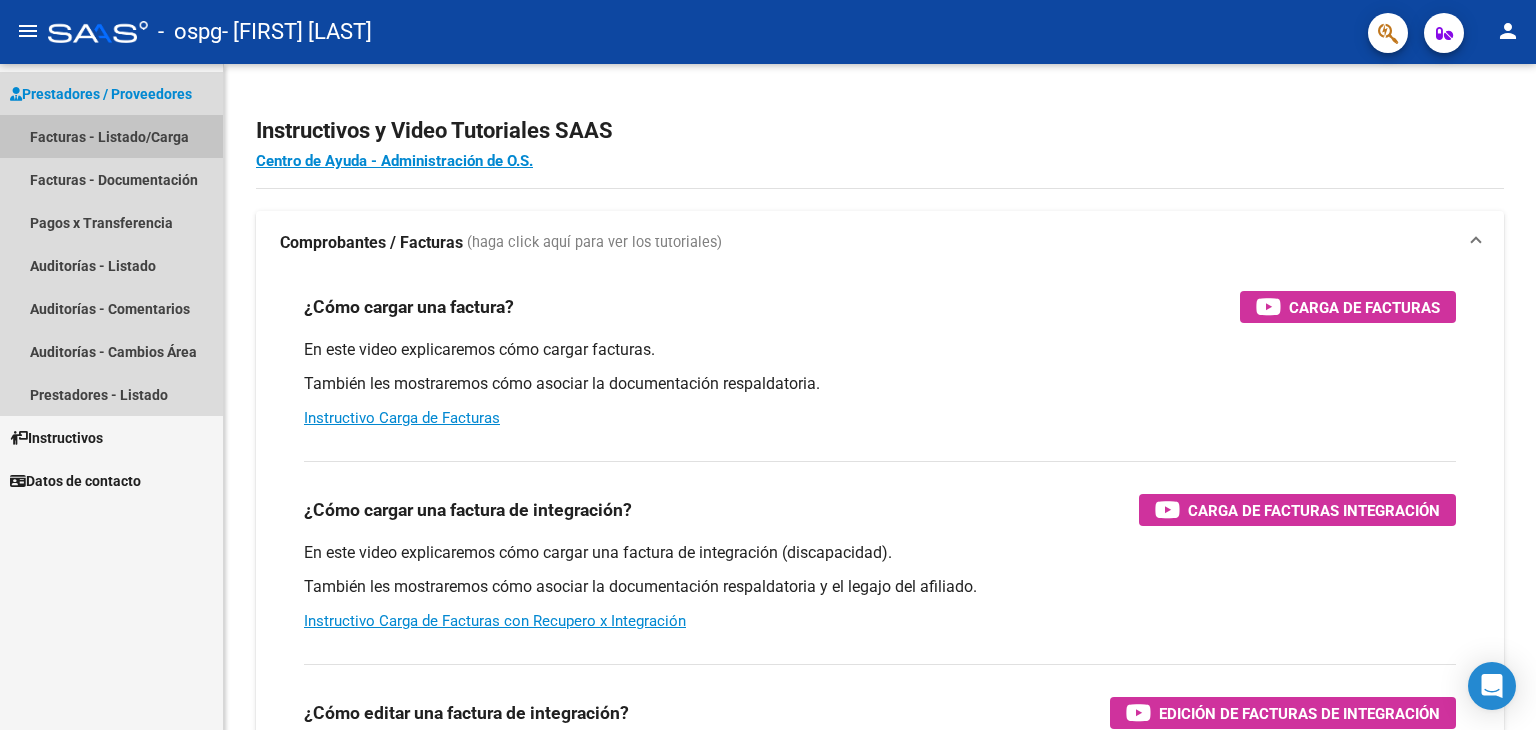 click on "Facturas - Listado/Carga" at bounding box center (111, 136) 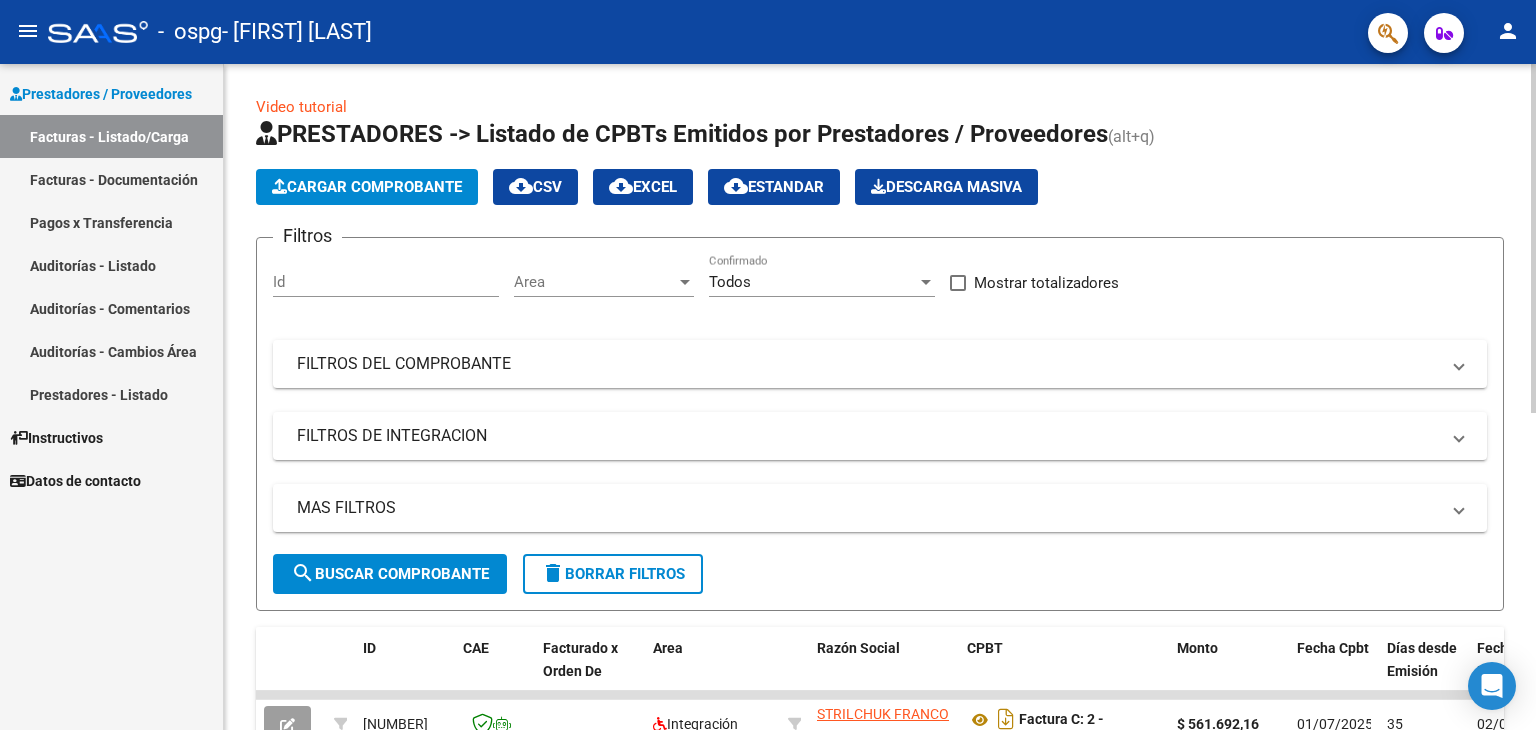 click on "Cargar Comprobante" 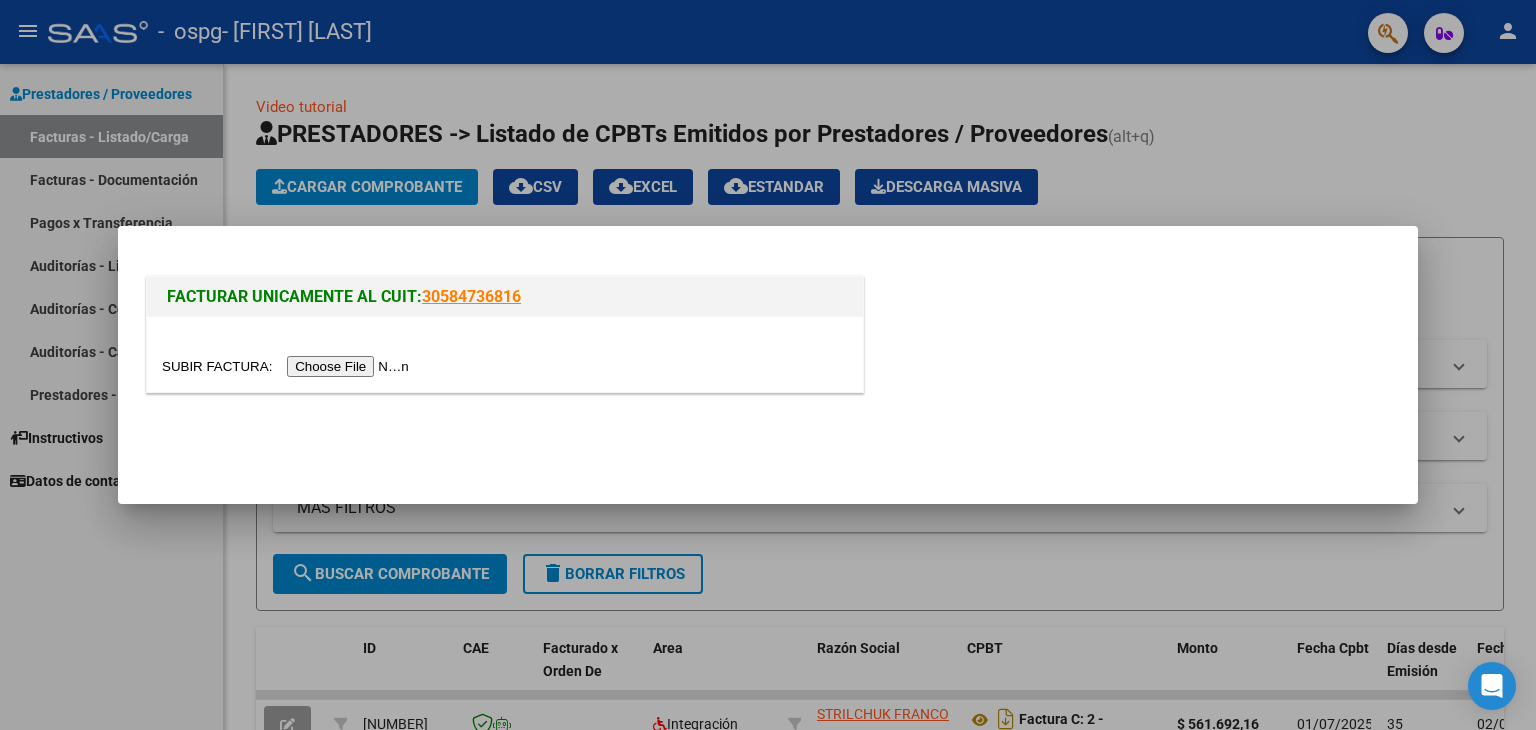 click at bounding box center [288, 366] 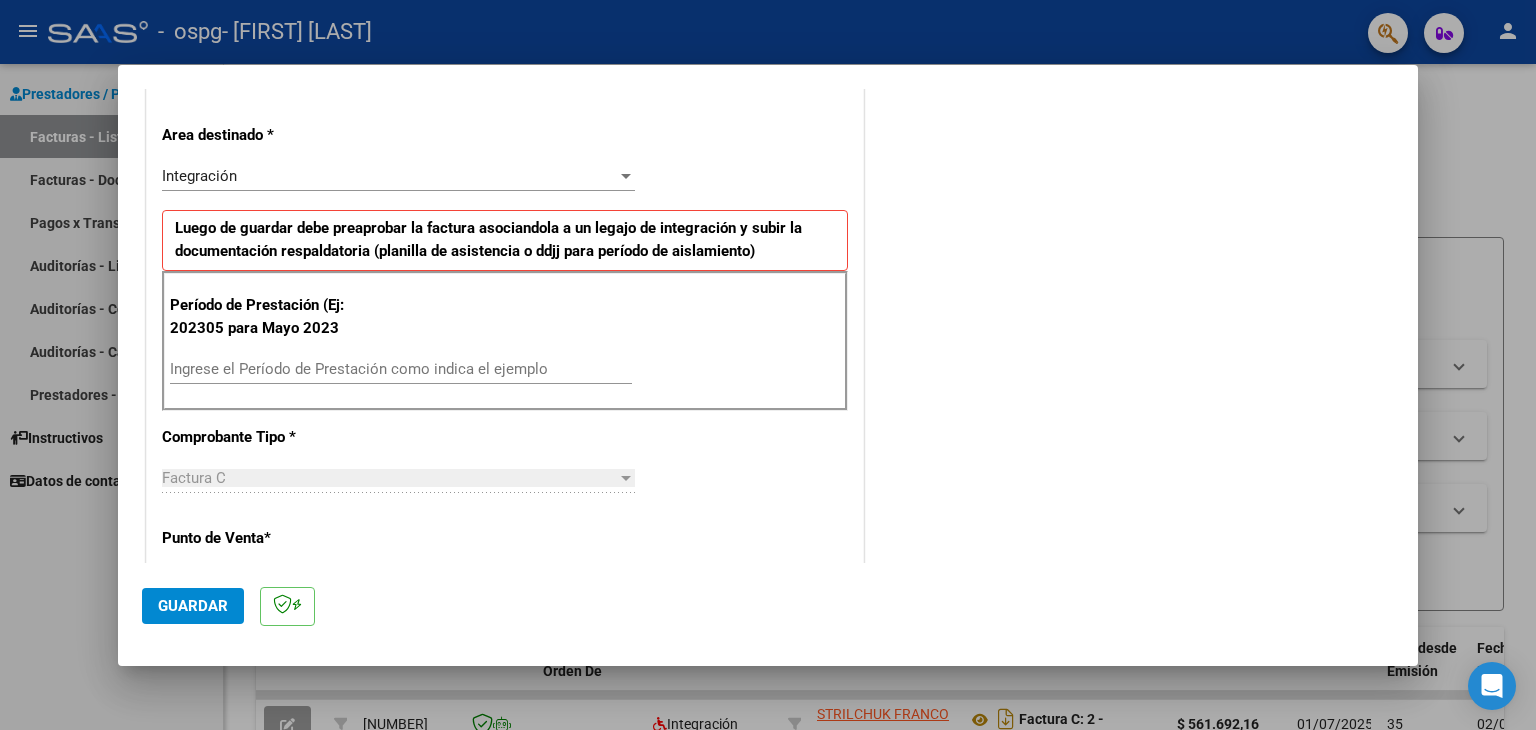 scroll, scrollTop: 400, scrollLeft: 0, axis: vertical 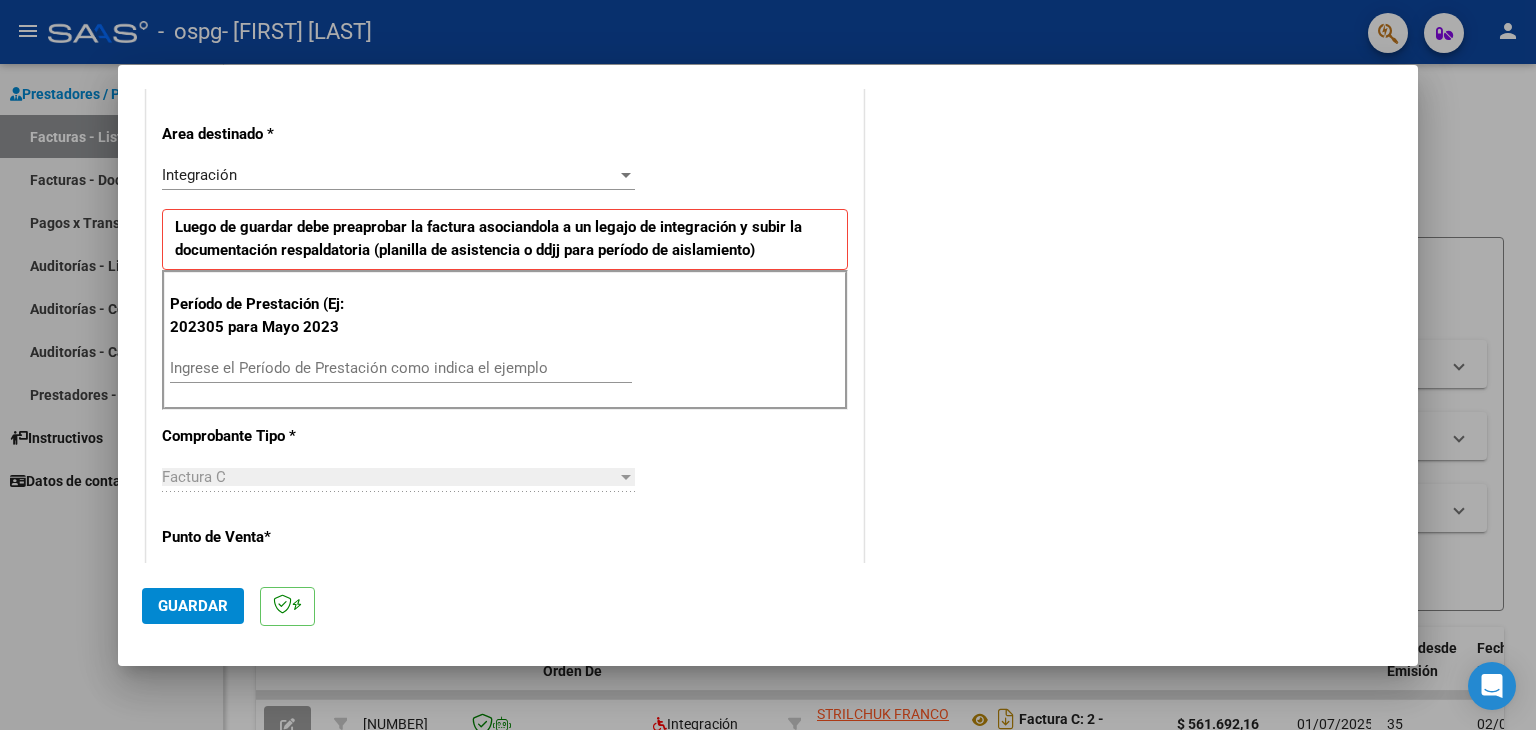 click on "Ingrese el Período de Prestación como indica el ejemplo" at bounding box center (401, 368) 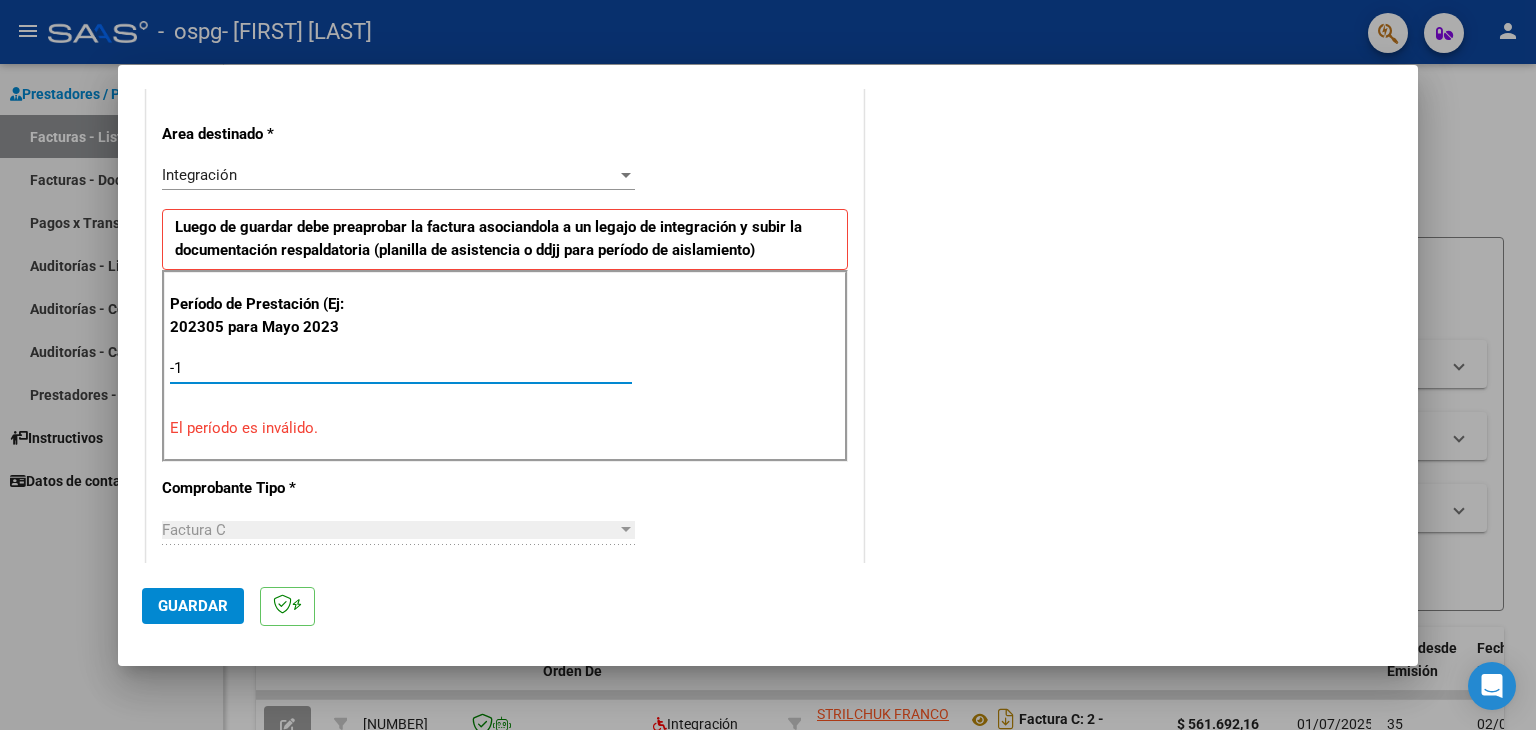 type on "[NUMBER]" 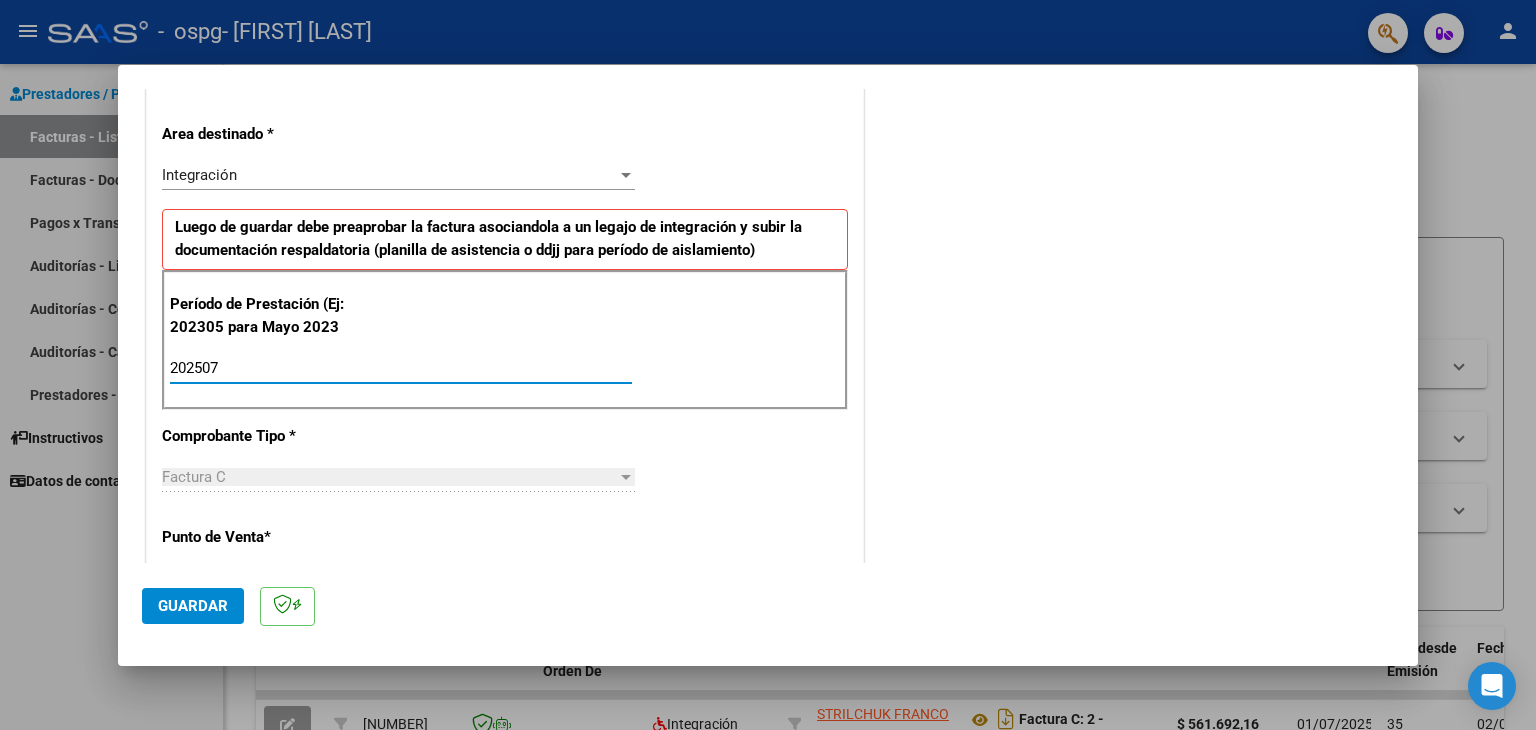 type on "202507" 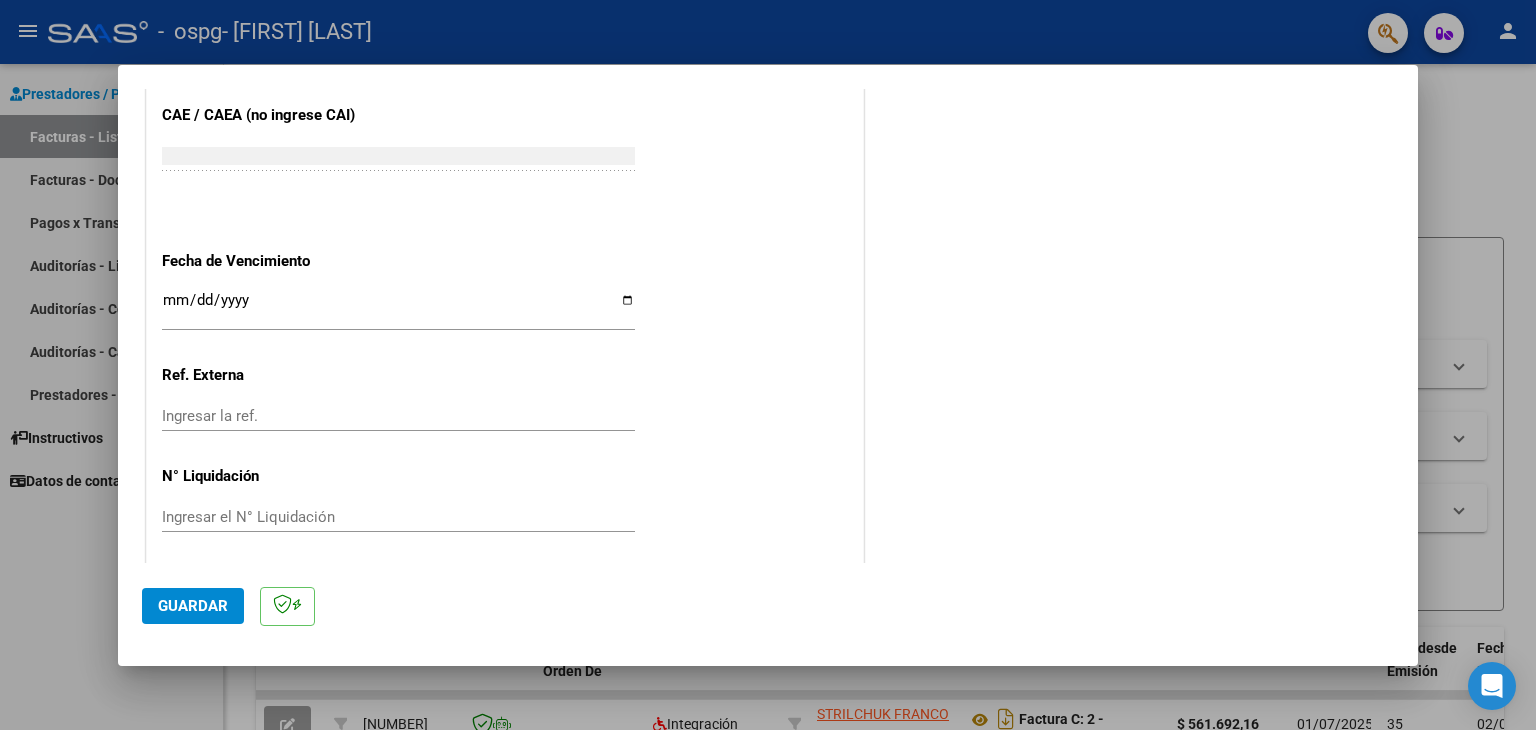 scroll, scrollTop: 1245, scrollLeft: 0, axis: vertical 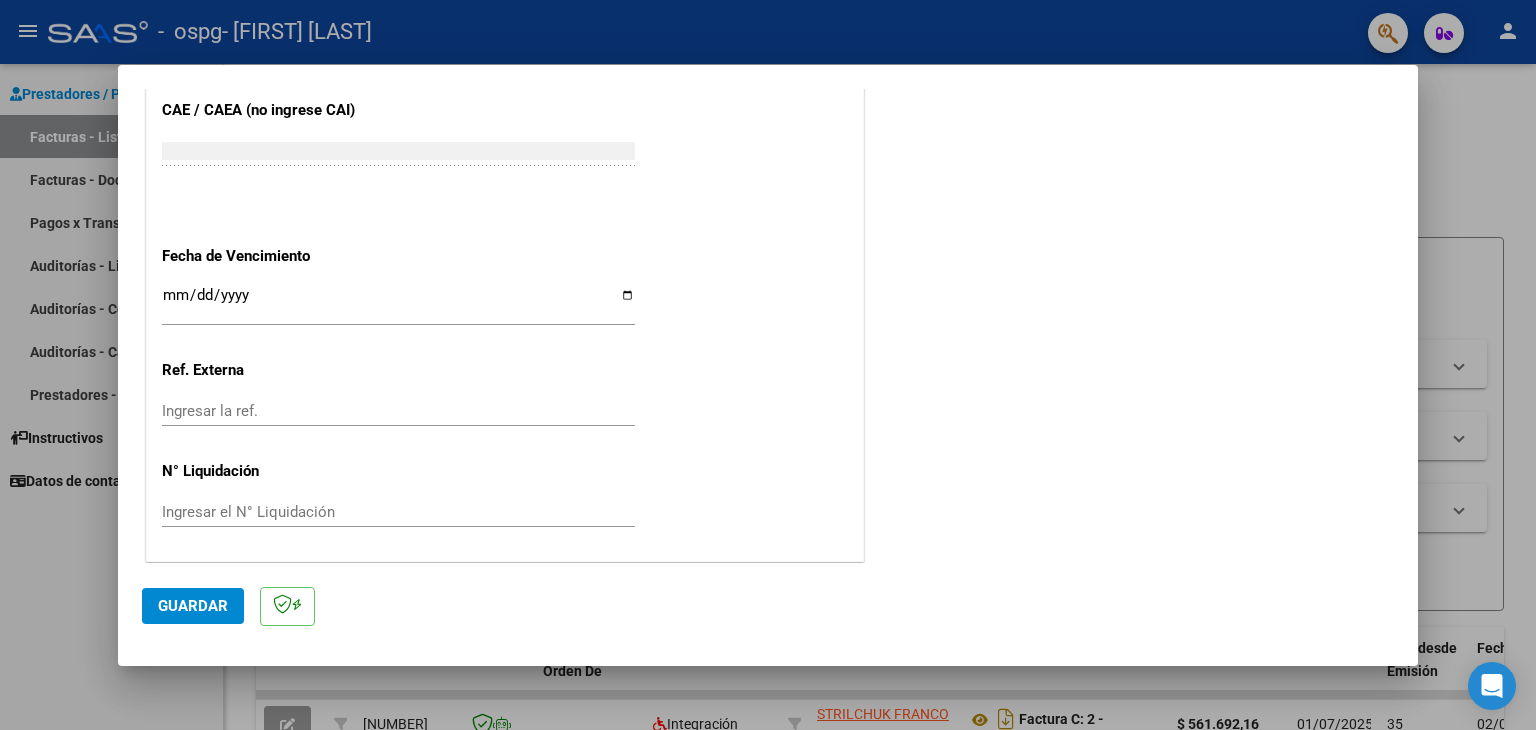 click on "Ingresar la fecha" at bounding box center [398, 303] 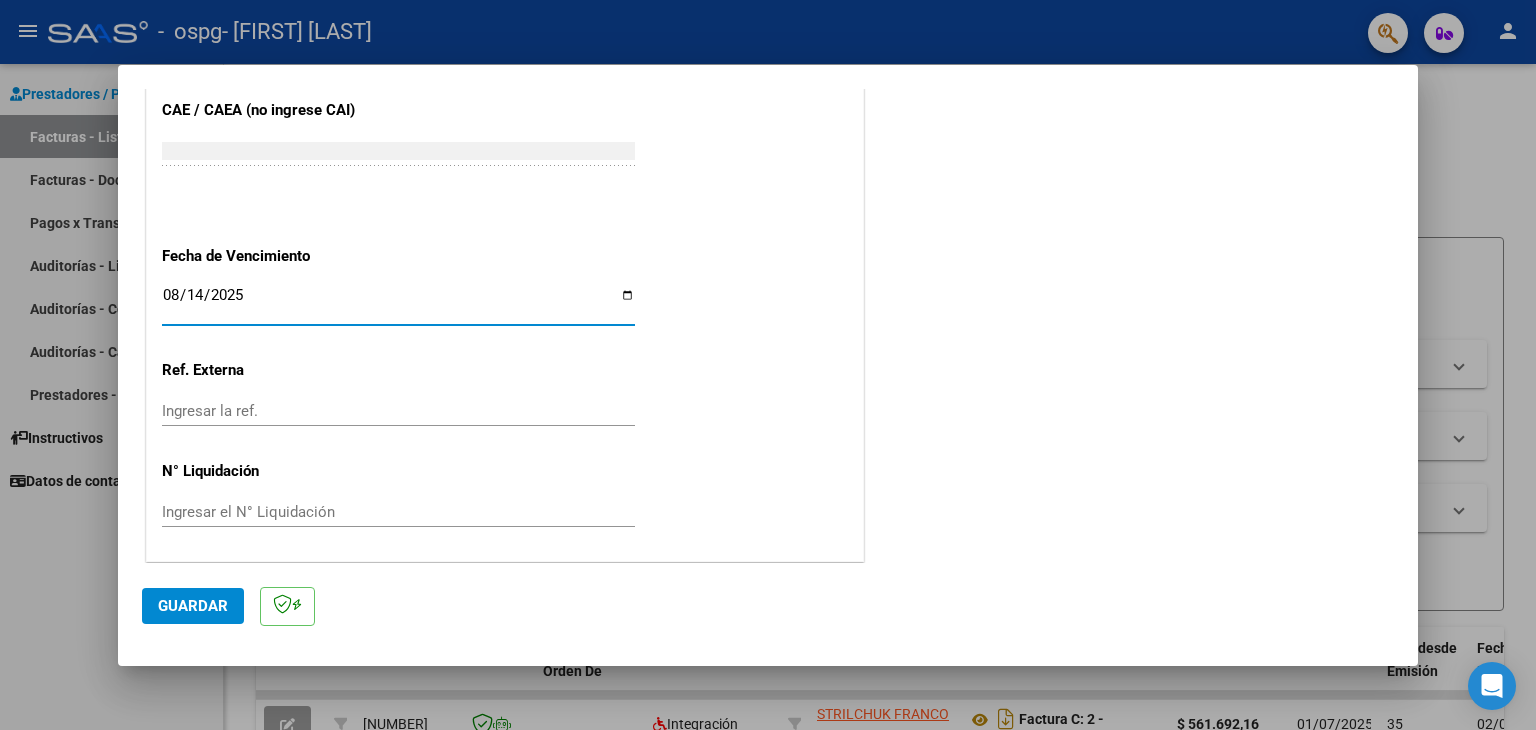 type on "2025-08-14" 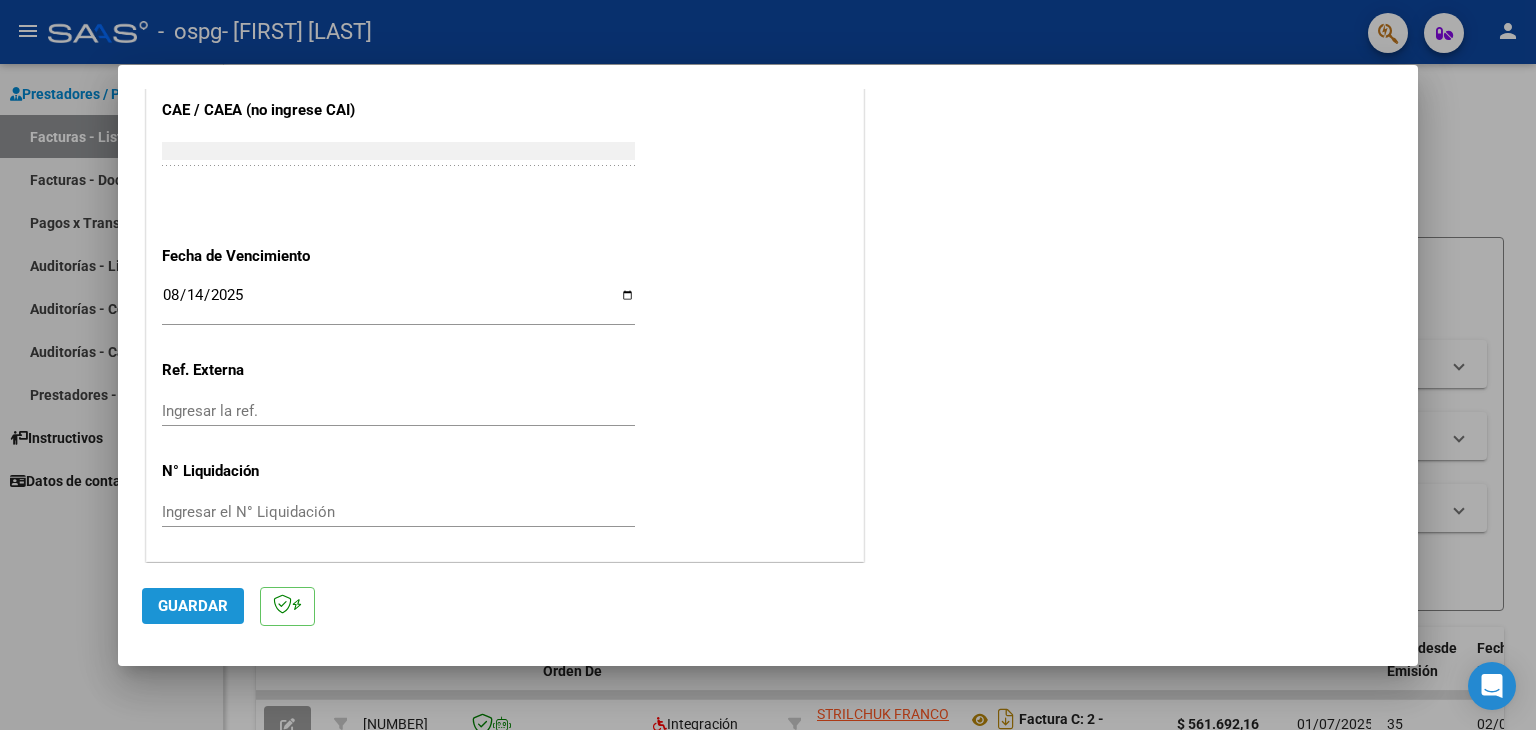 click on "Guardar" 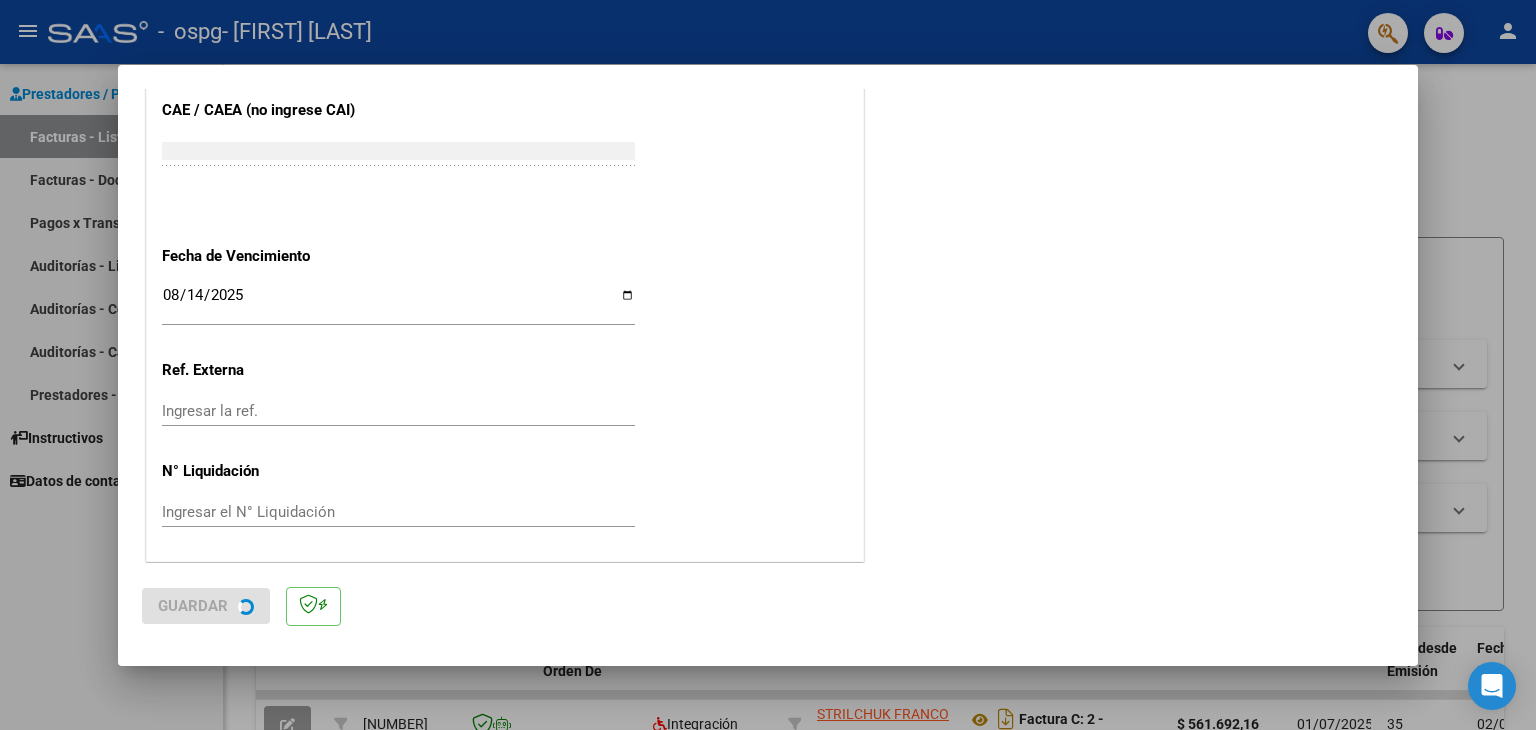 scroll, scrollTop: 0, scrollLeft: 0, axis: both 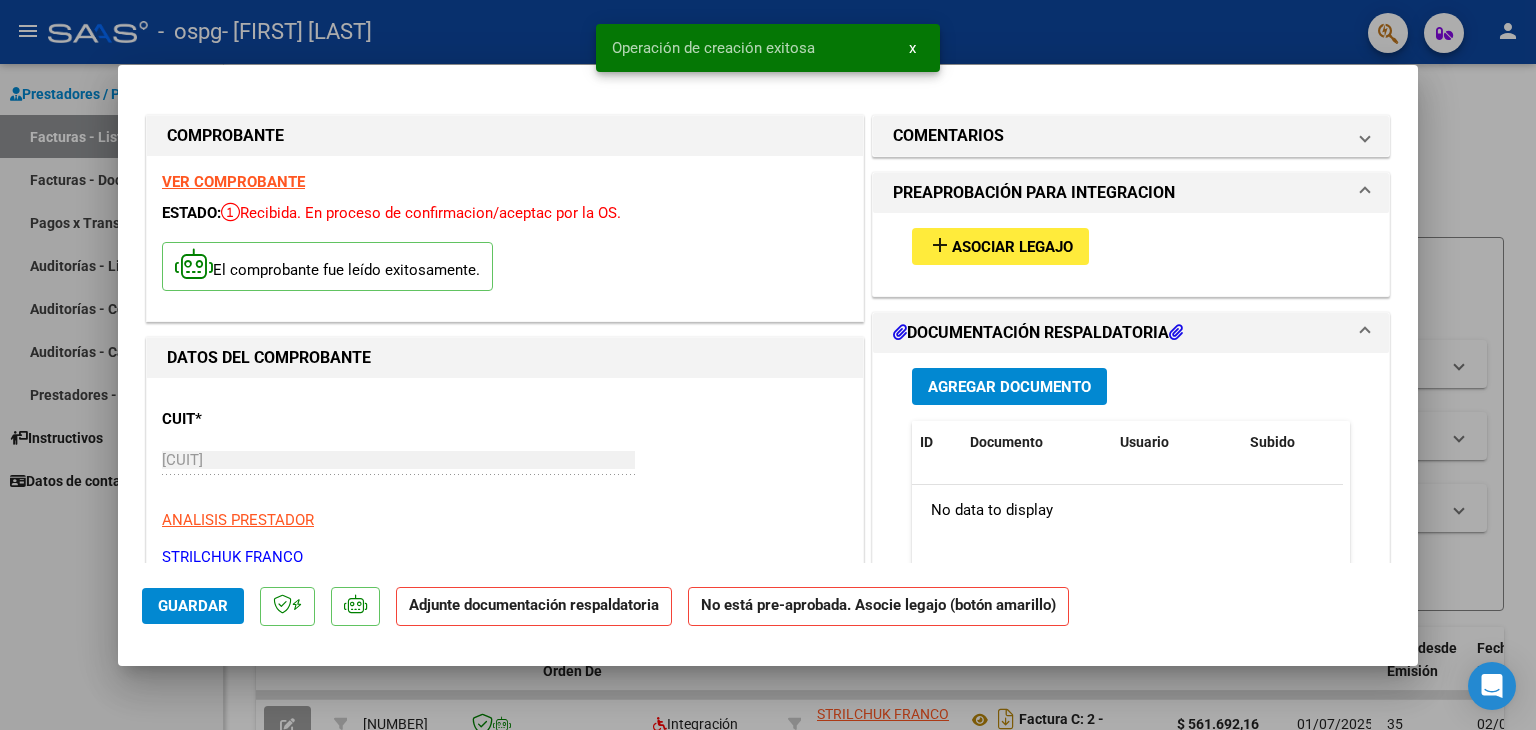 click on "Asociar Legajo" at bounding box center (1012, 247) 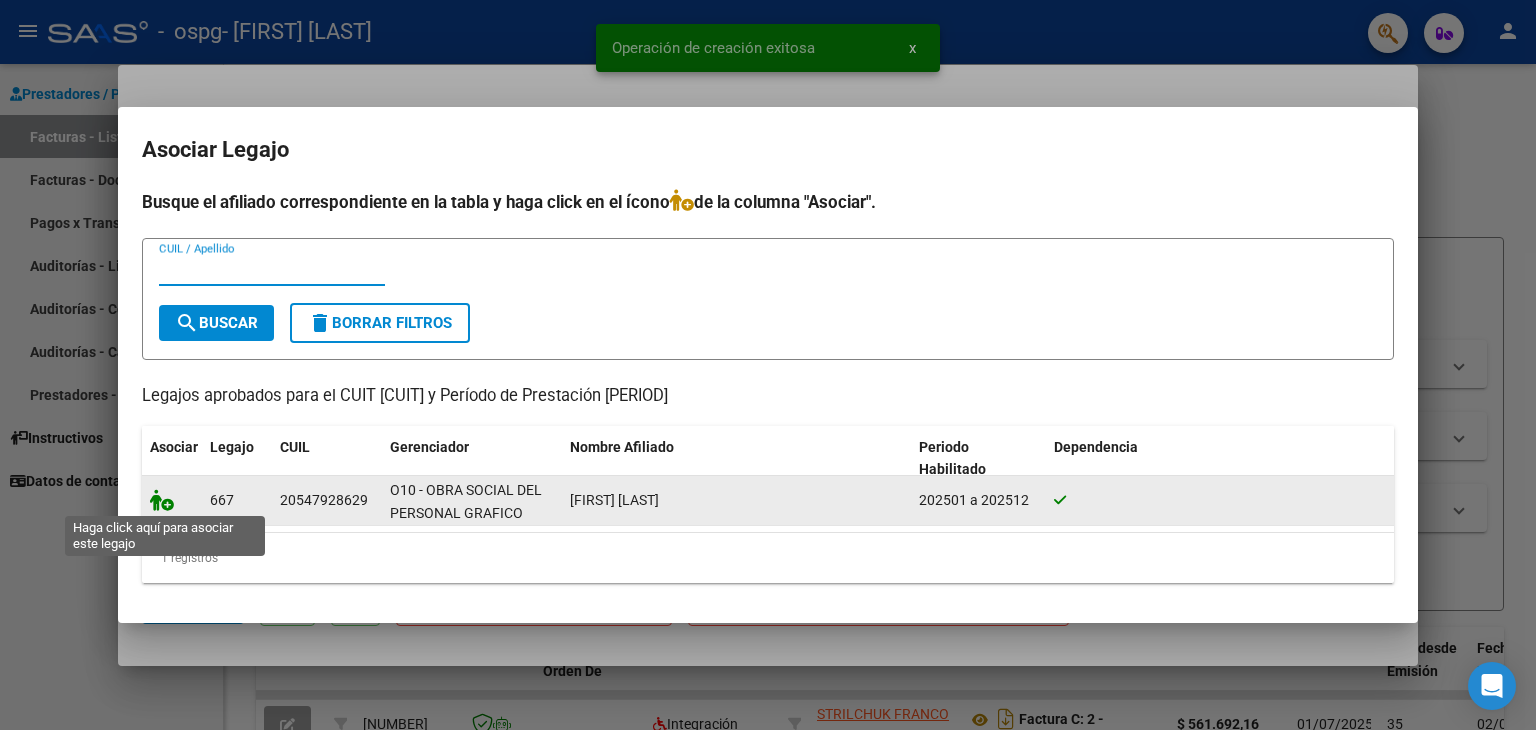 click 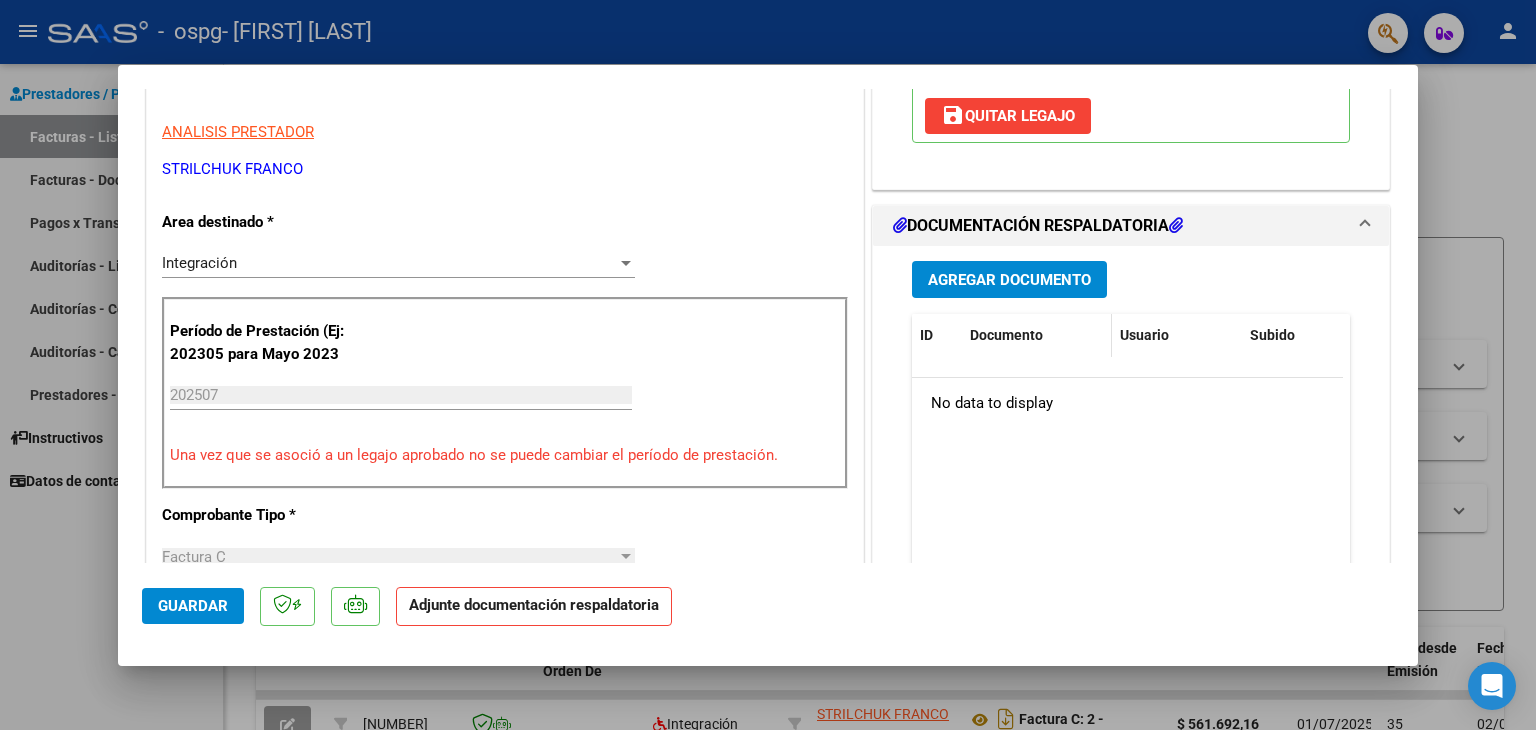 scroll, scrollTop: 400, scrollLeft: 0, axis: vertical 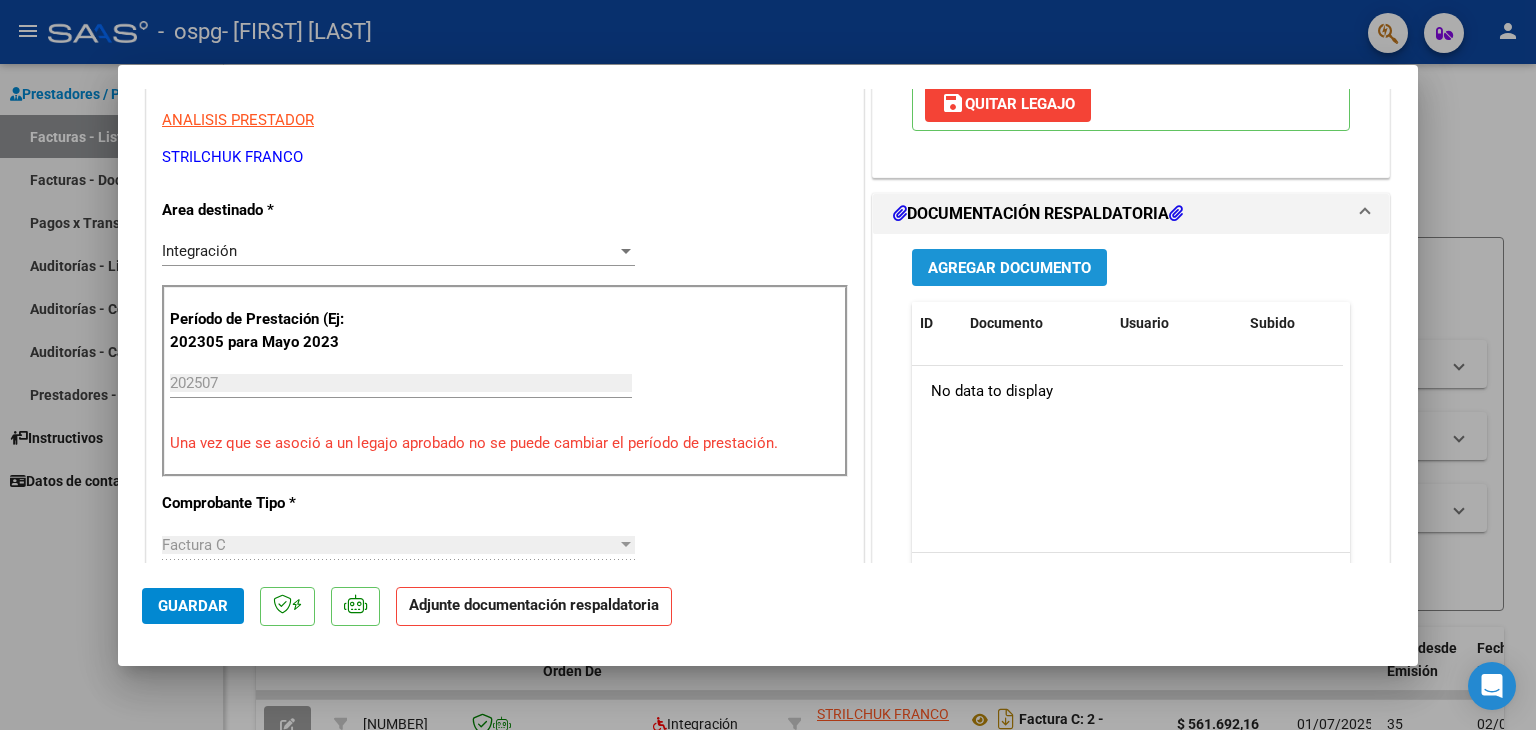 click on "Agregar Documento" at bounding box center [1009, 268] 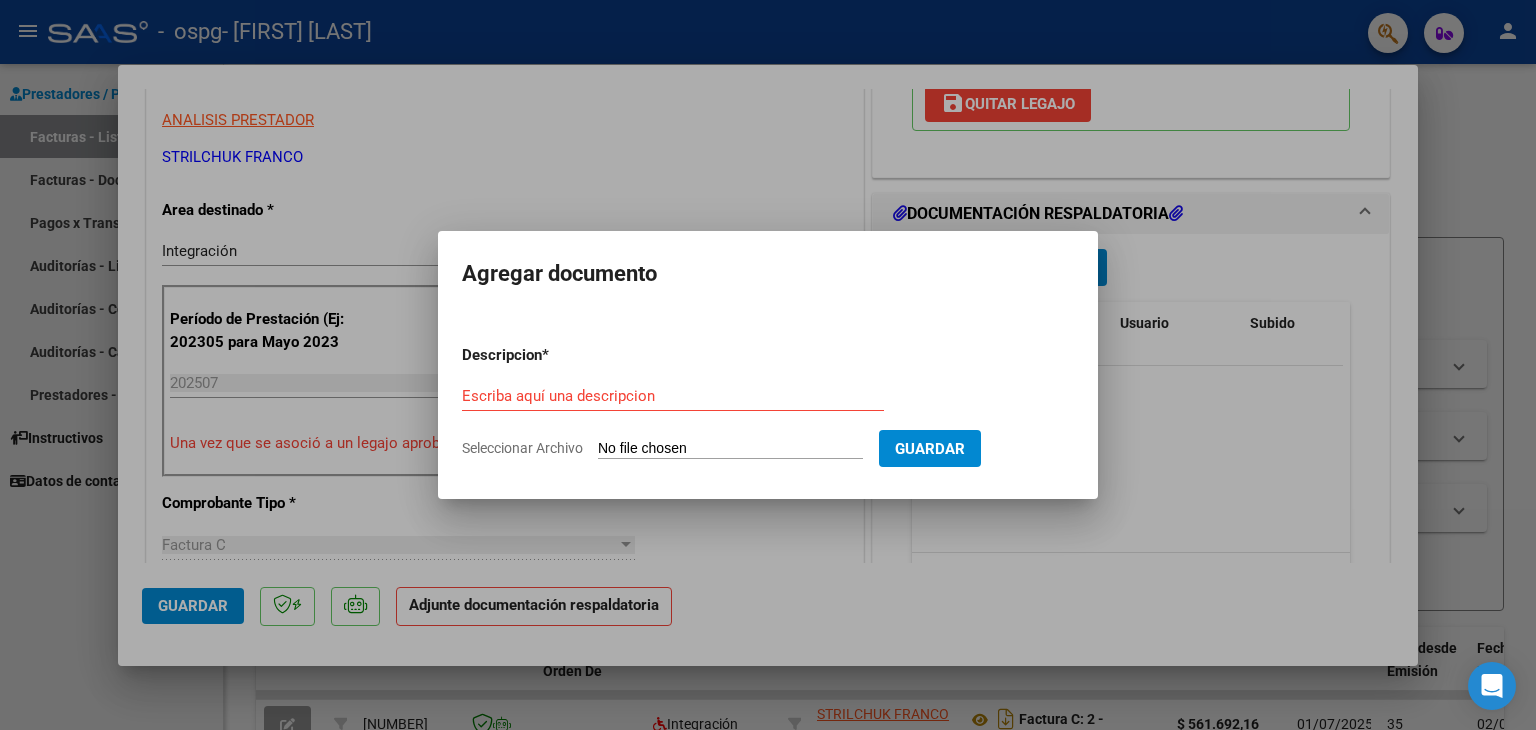click on "Seleccionar Archivo" 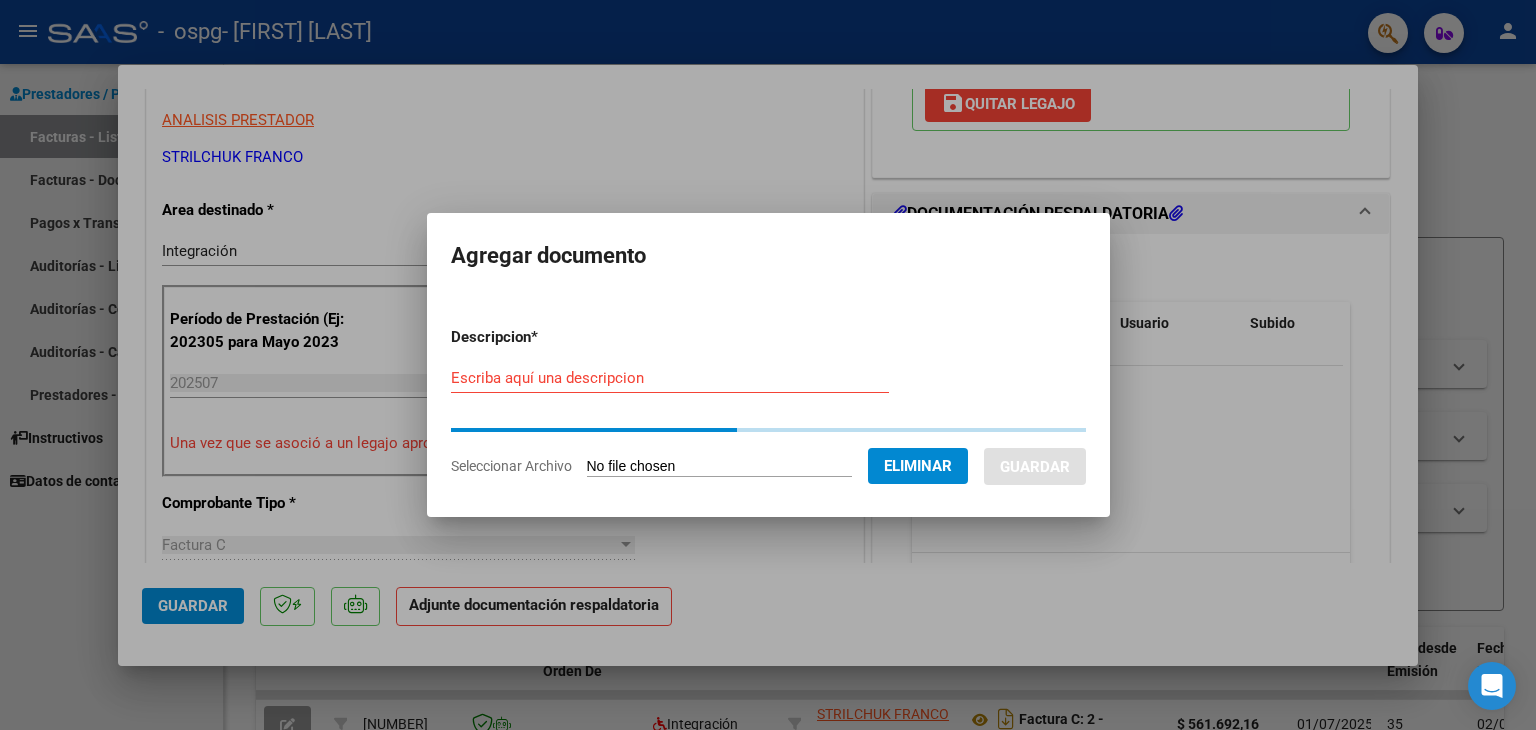 click on "Escriba aquí una descripcion" at bounding box center (670, 378) 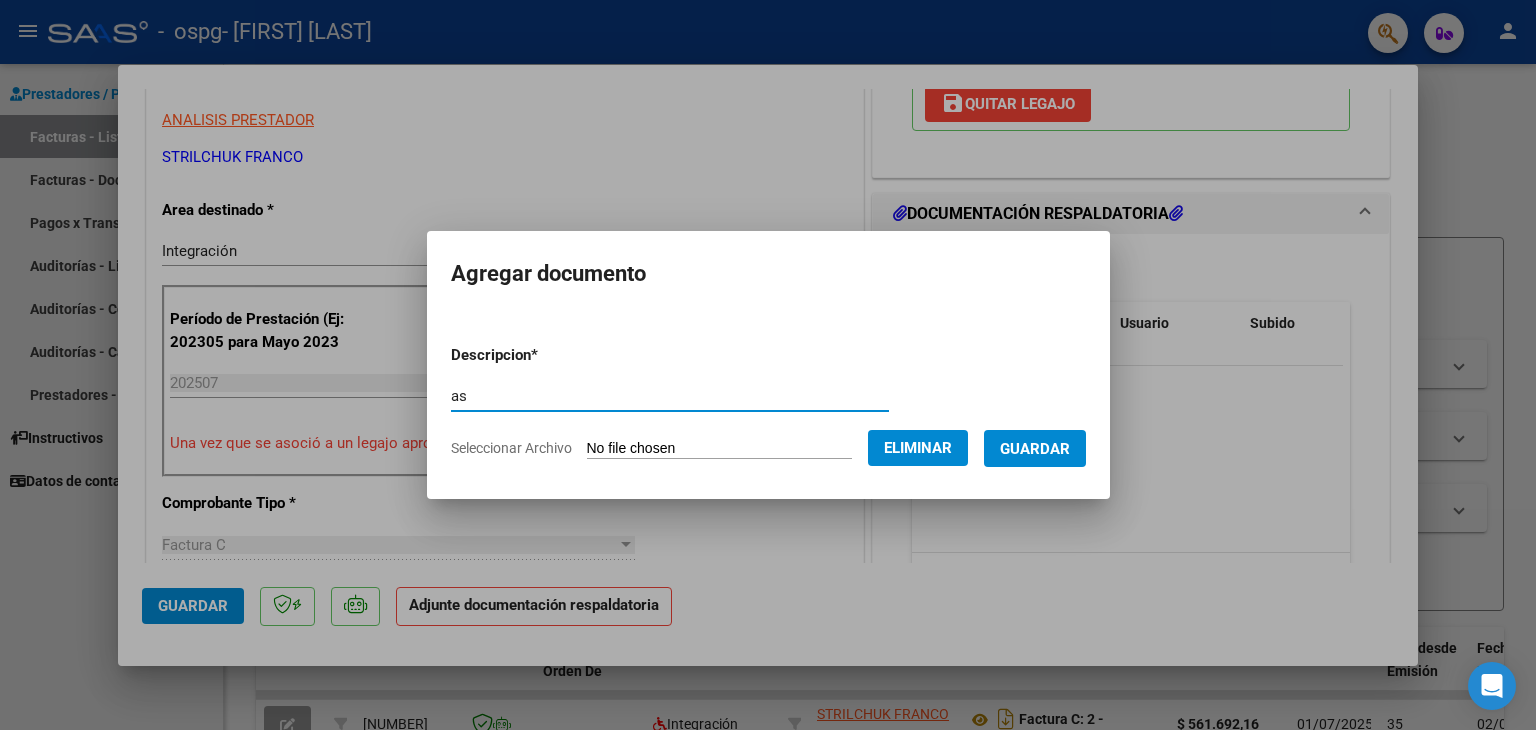 type on "a" 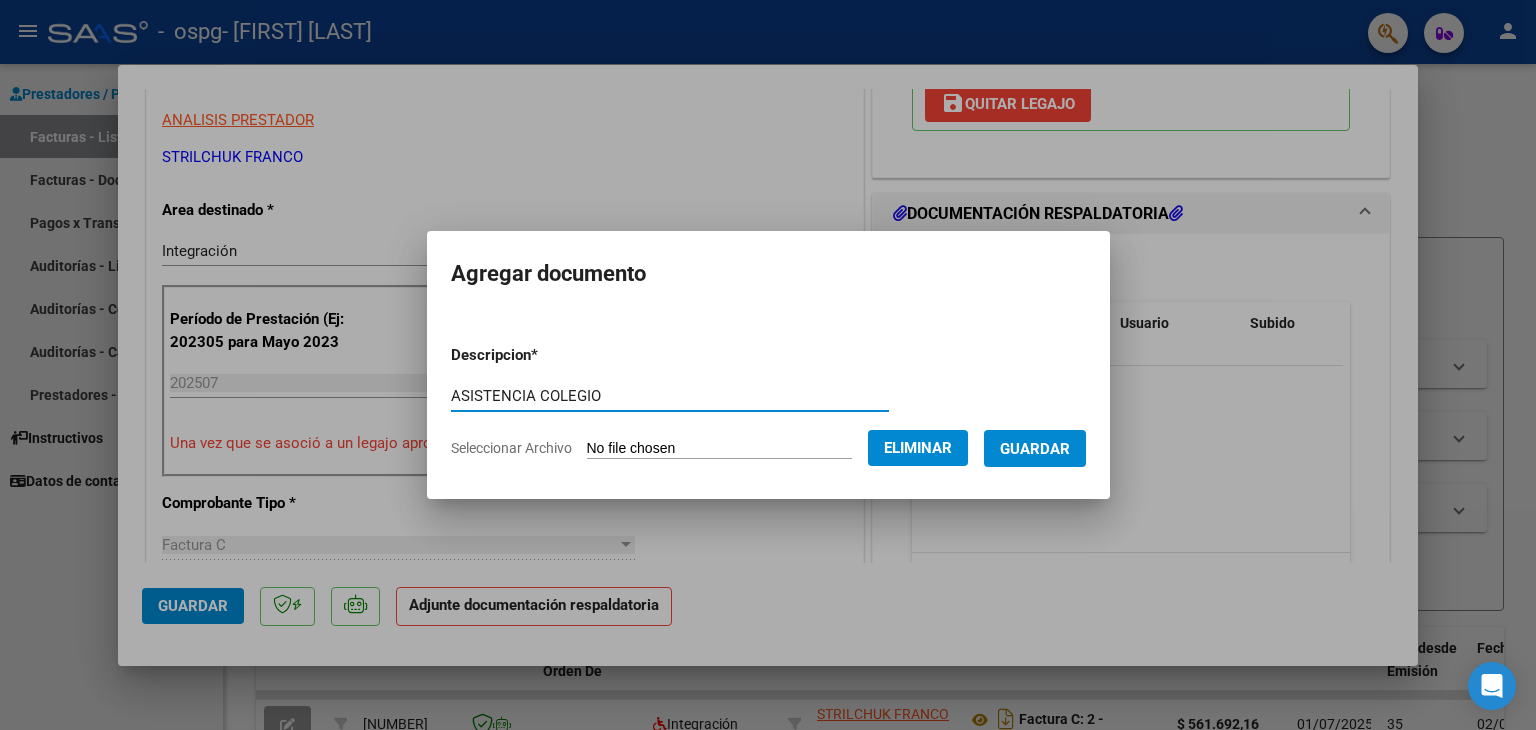 type on "ASISTENCIA COLEGIO" 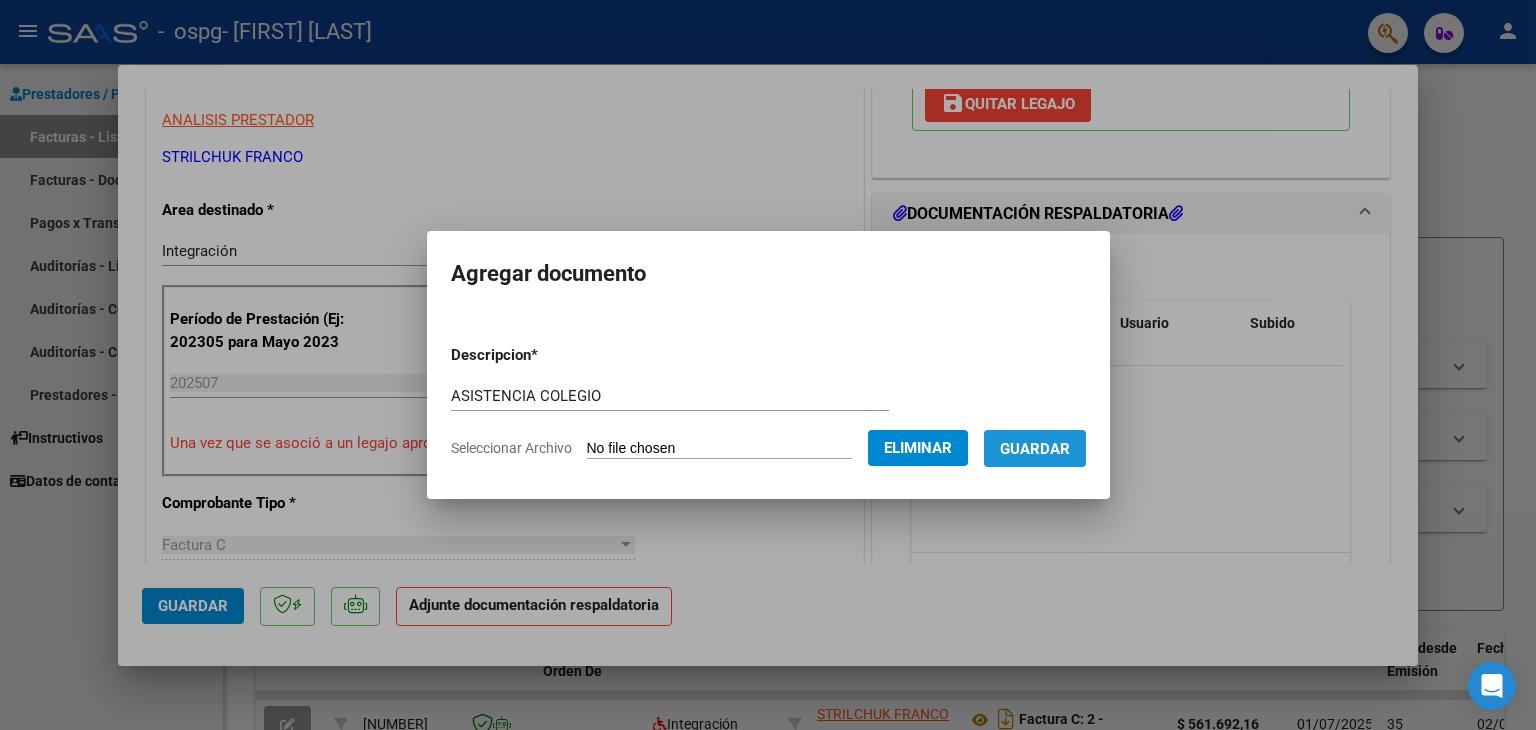 click on "Guardar" at bounding box center [1035, 449] 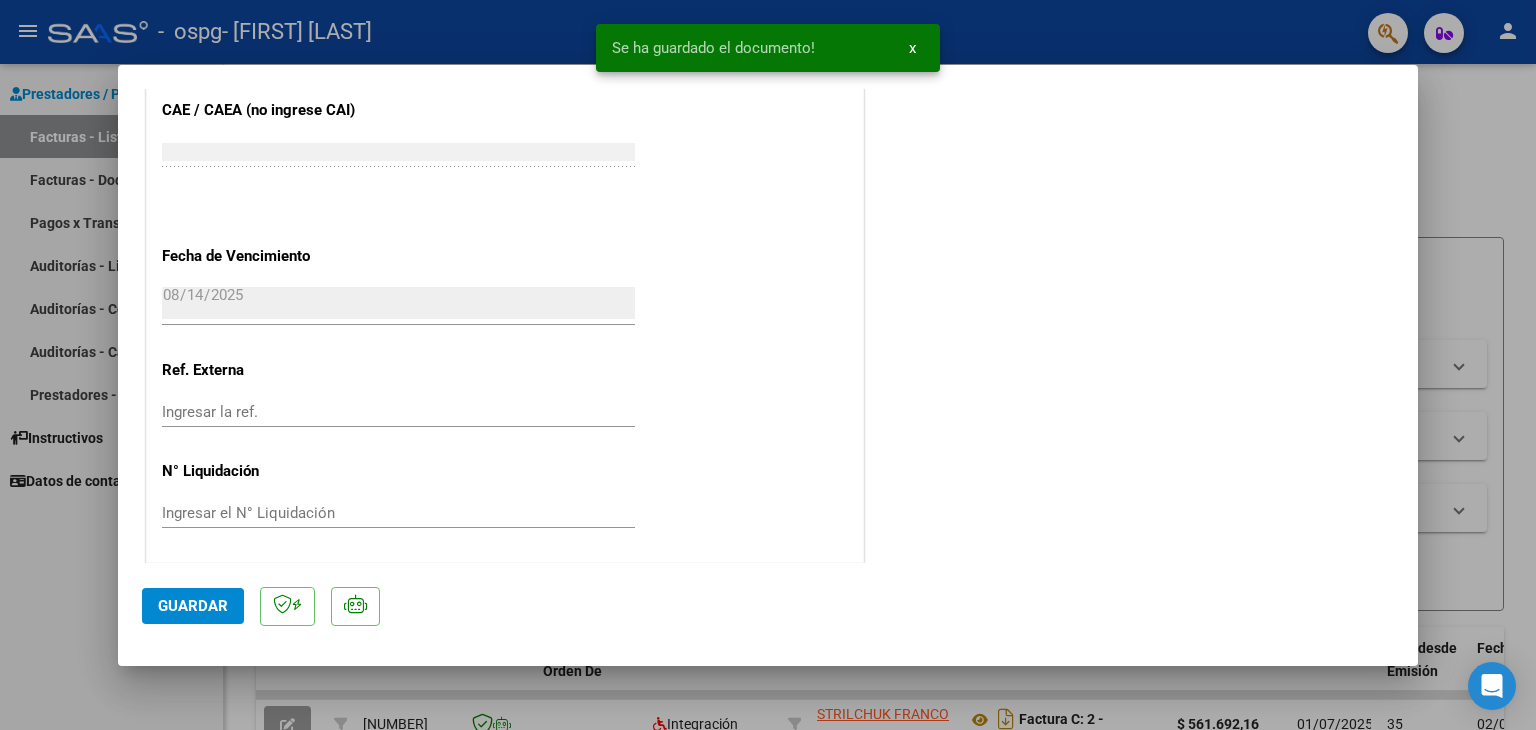 scroll, scrollTop: 1313, scrollLeft: 0, axis: vertical 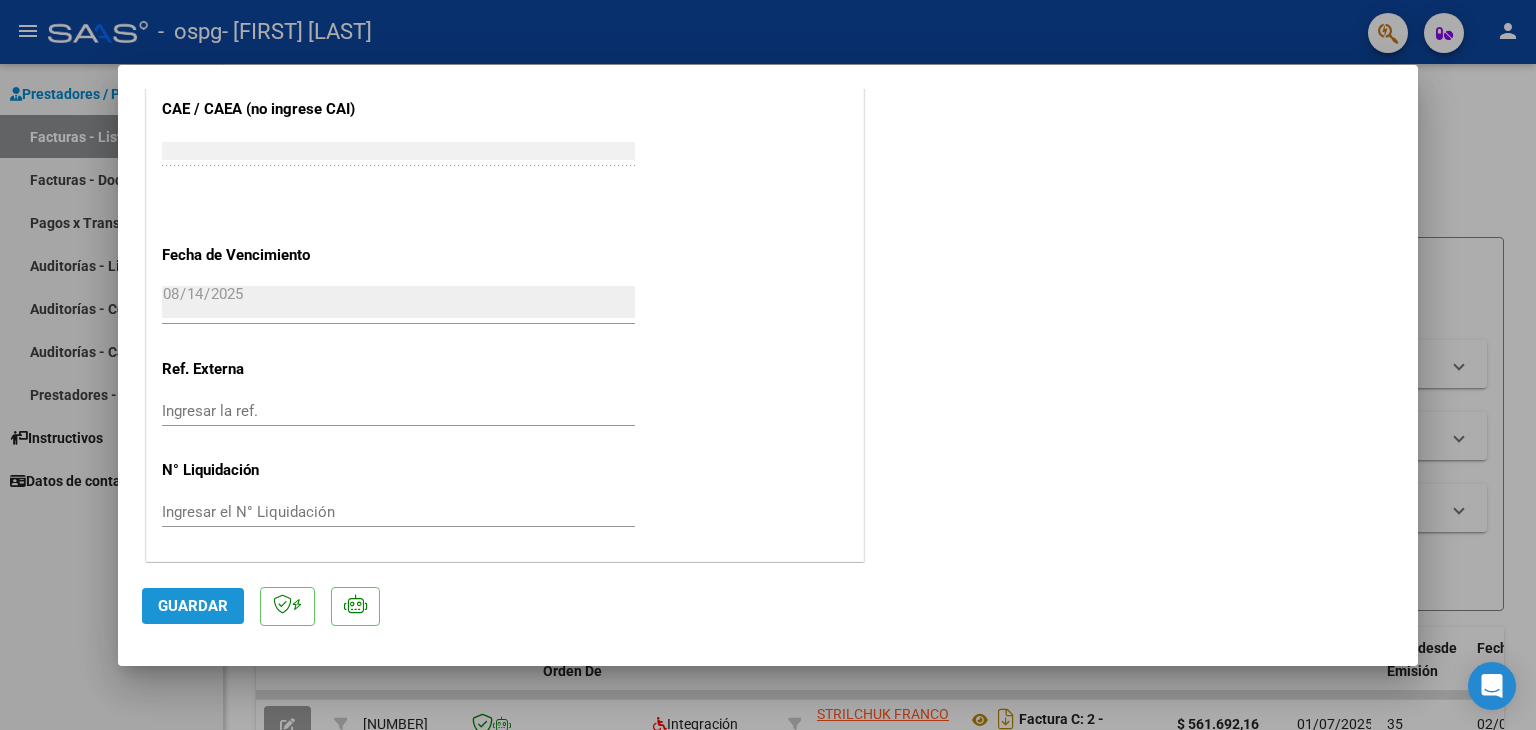 click on "Guardar" 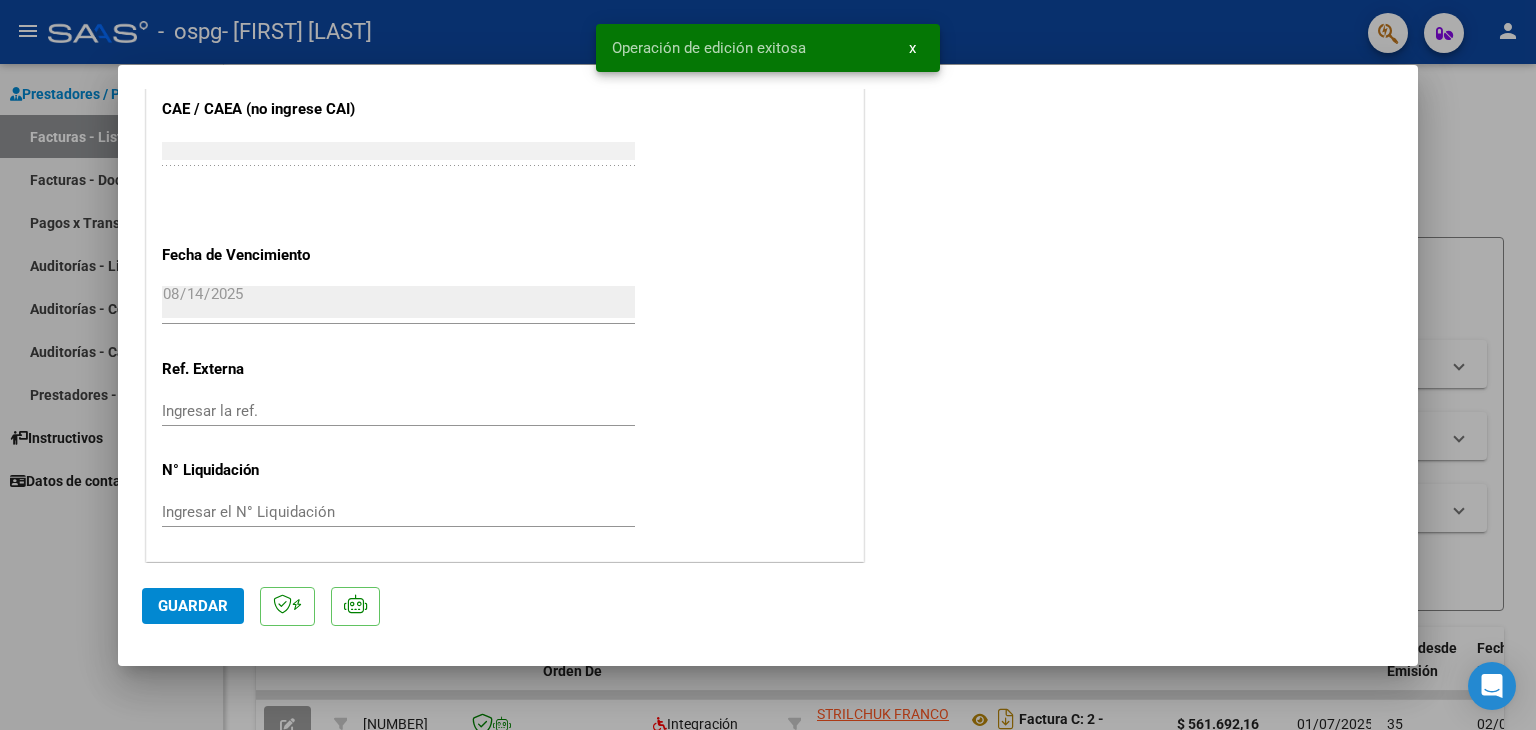 click at bounding box center [768, 365] 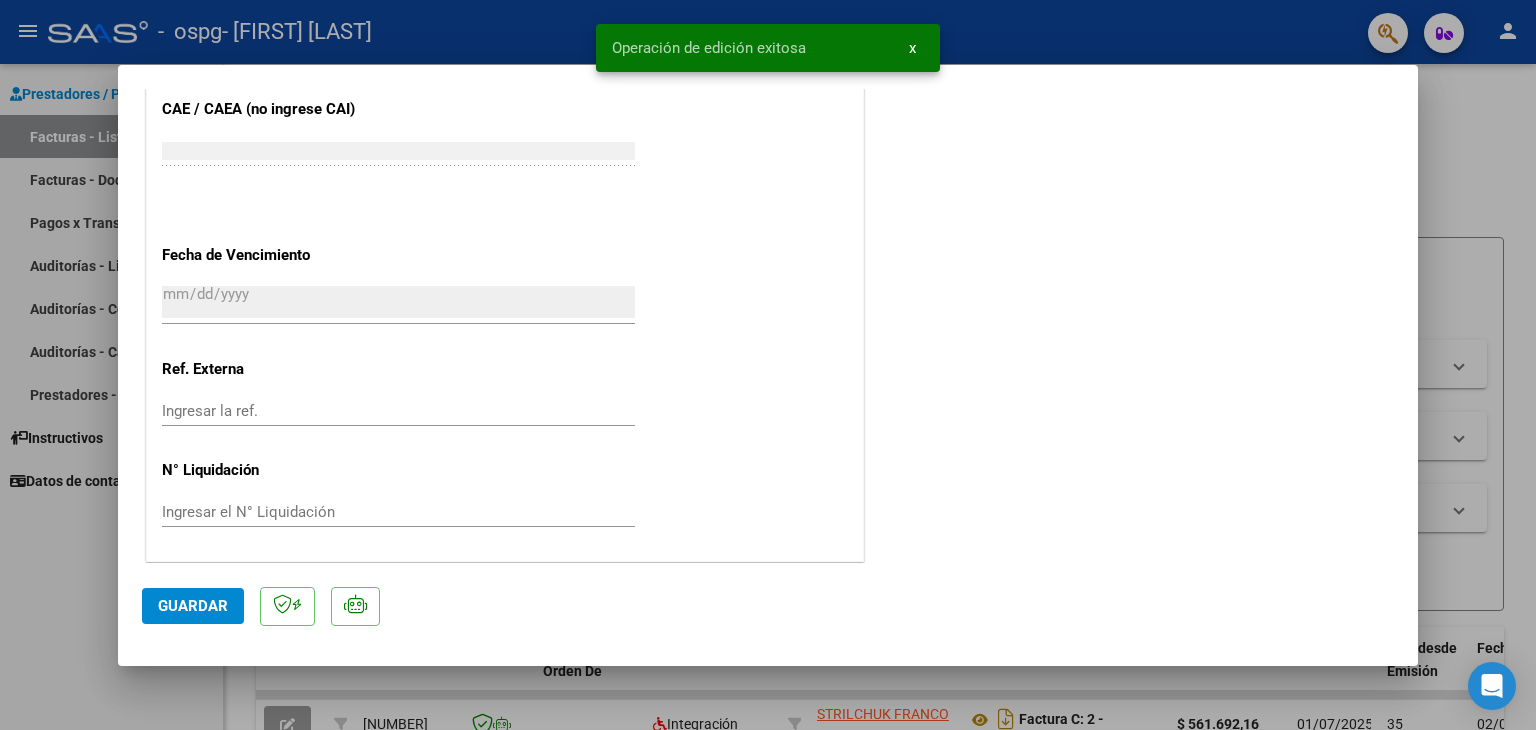 scroll, scrollTop: 1464, scrollLeft: 0, axis: vertical 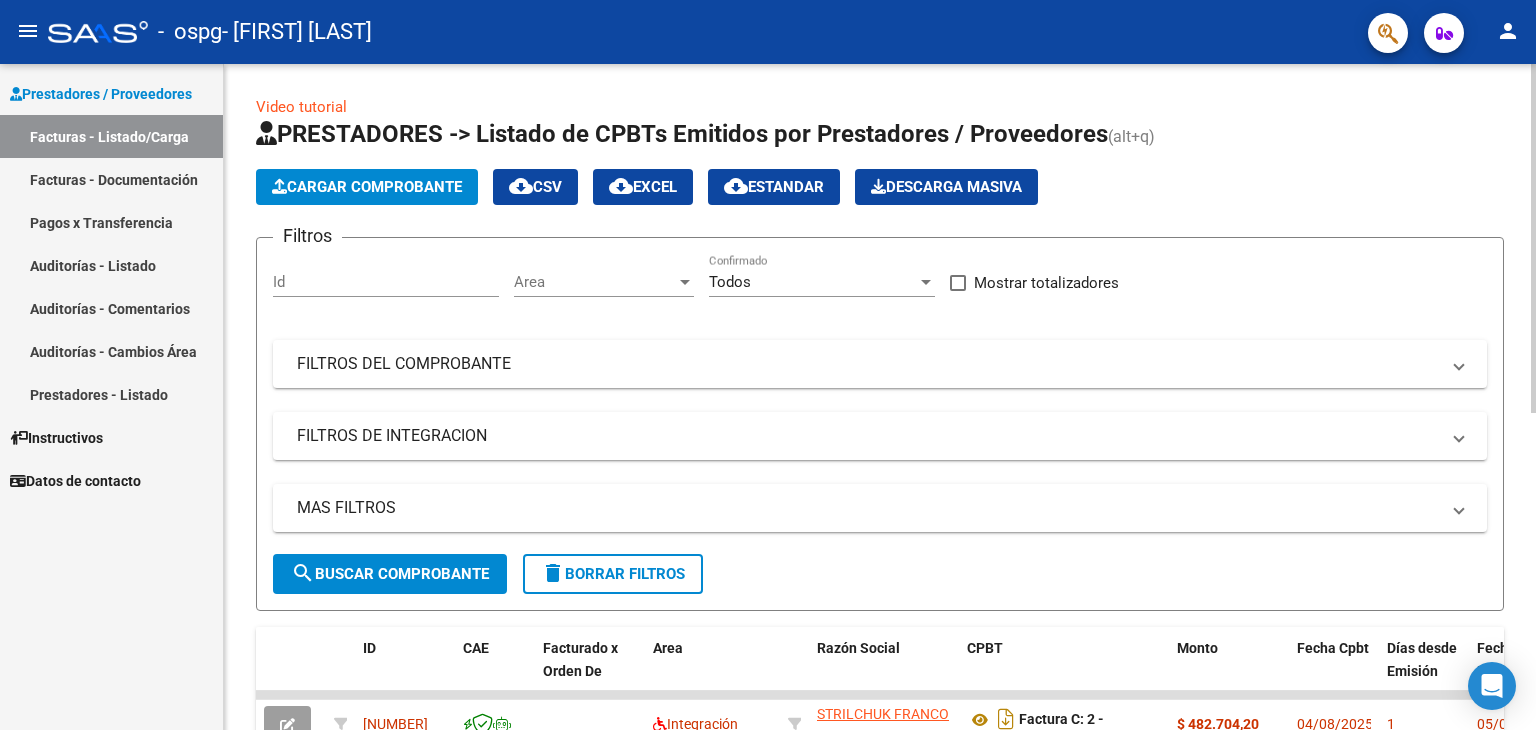 click on "Cargar Comprobante" 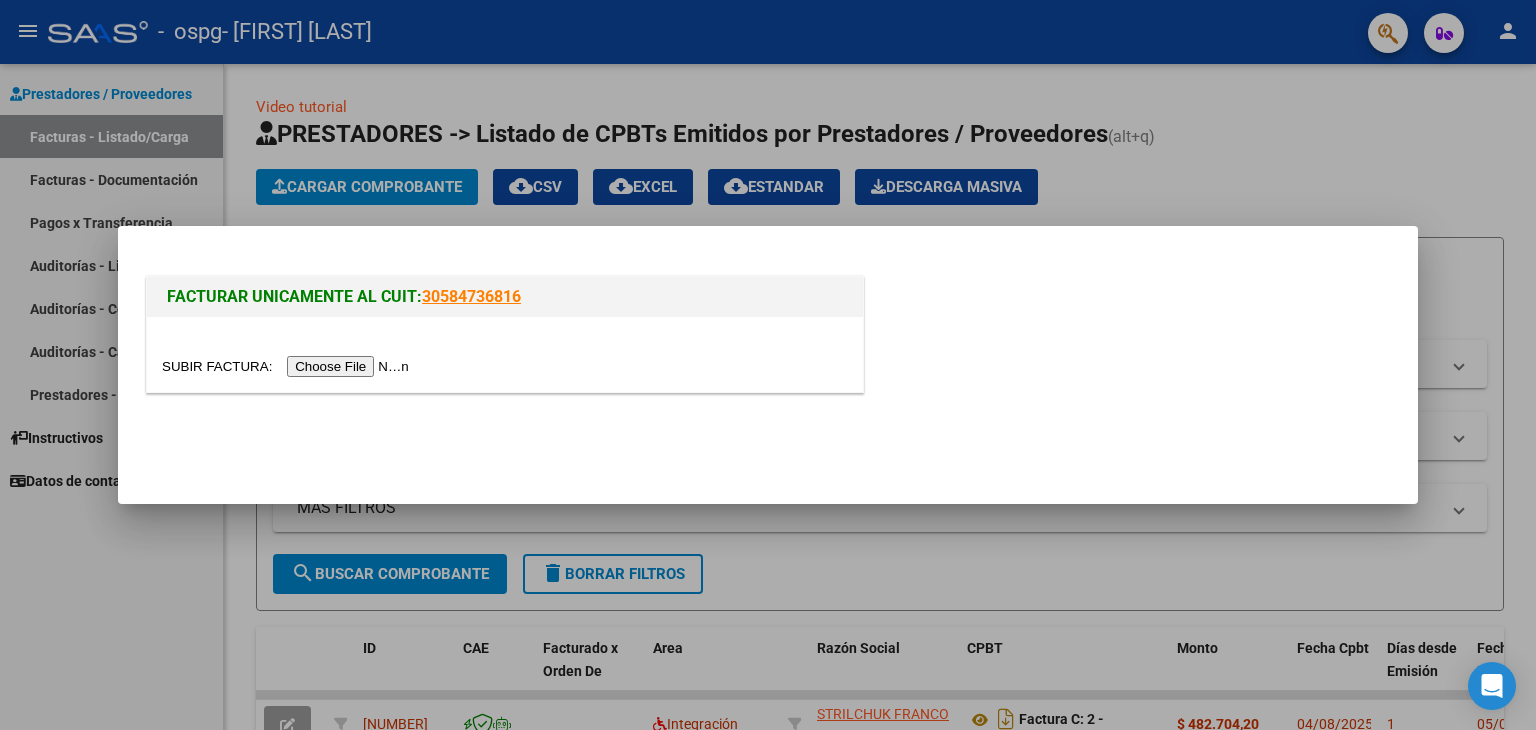 click at bounding box center [288, 366] 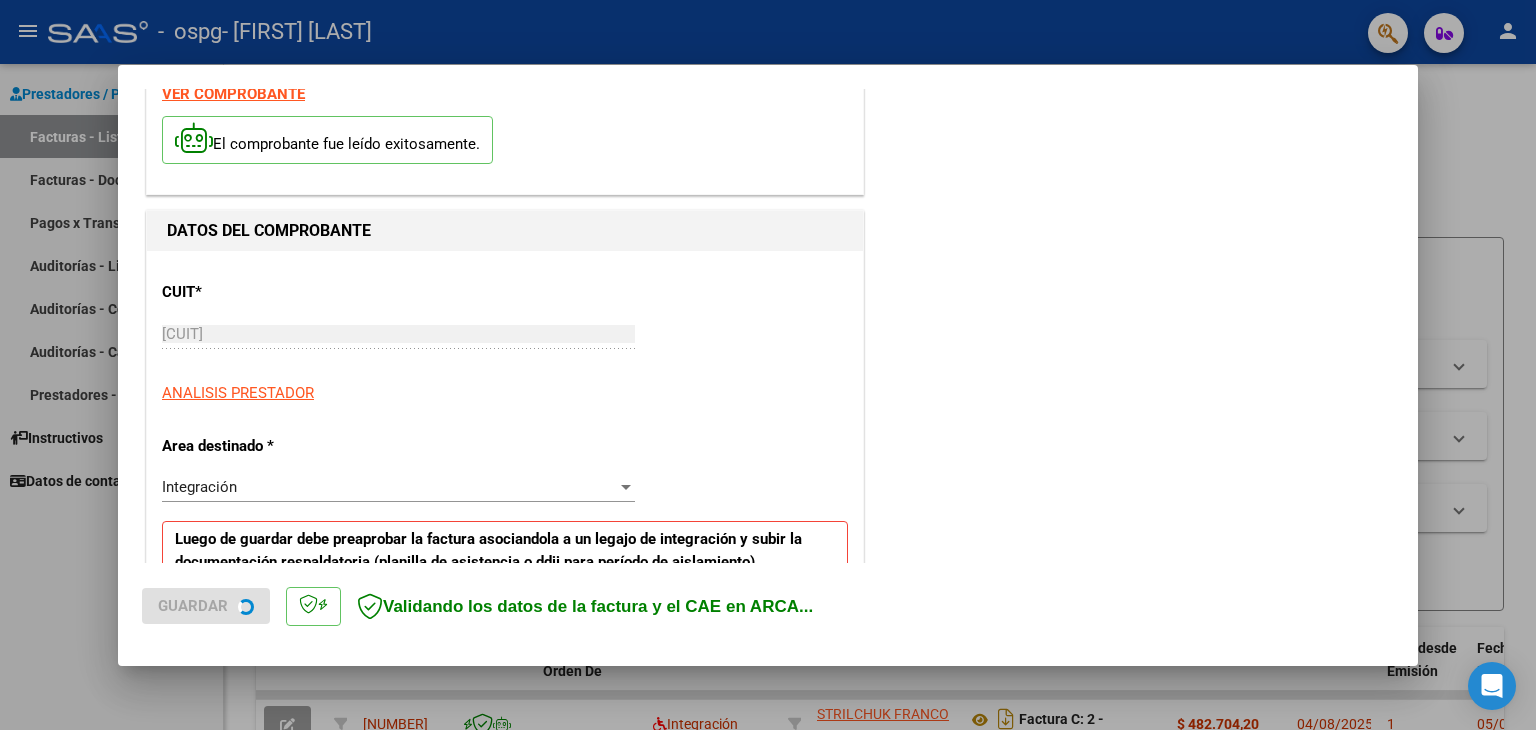 scroll, scrollTop: 300, scrollLeft: 0, axis: vertical 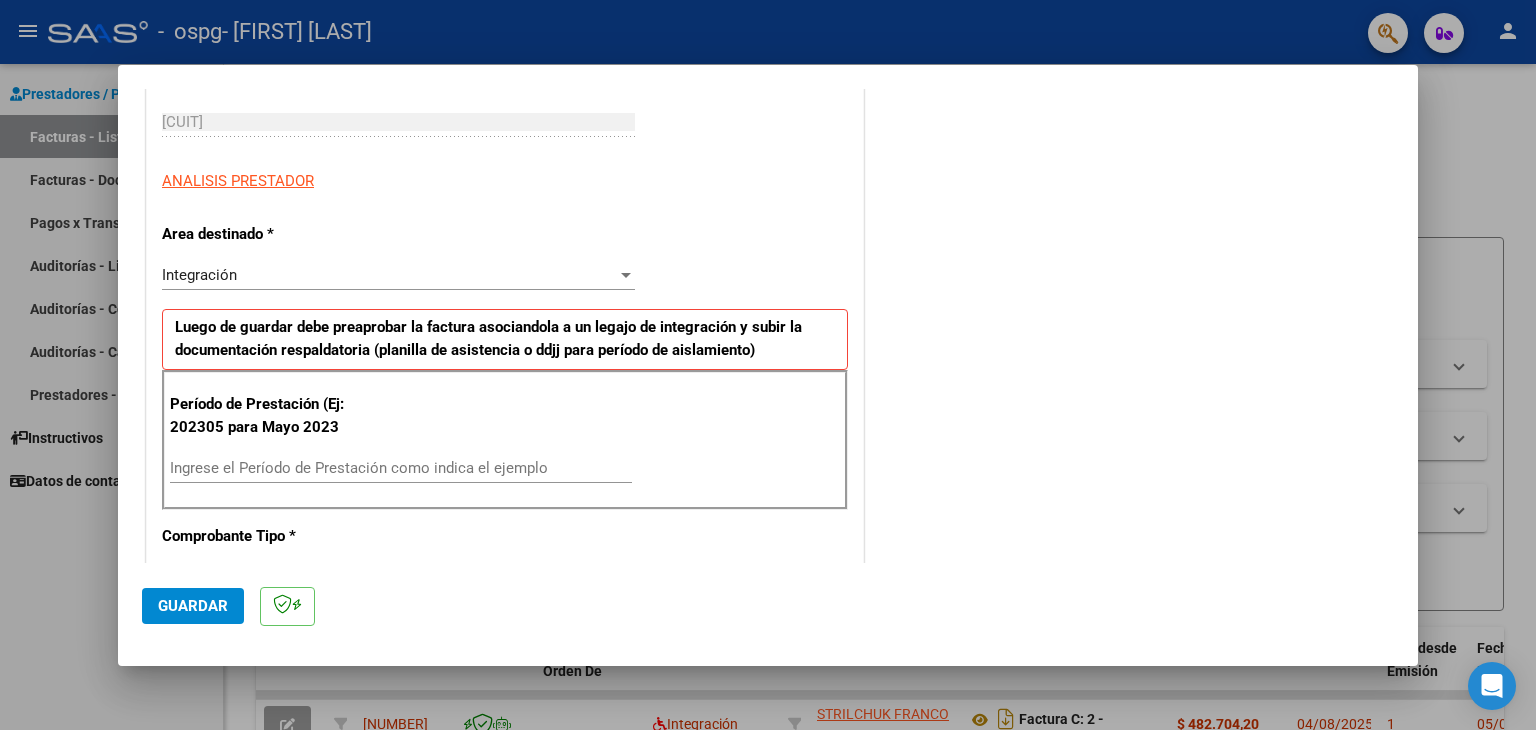 click on "Ingrese el Período de Prestación como indica el ejemplo" at bounding box center (401, 468) 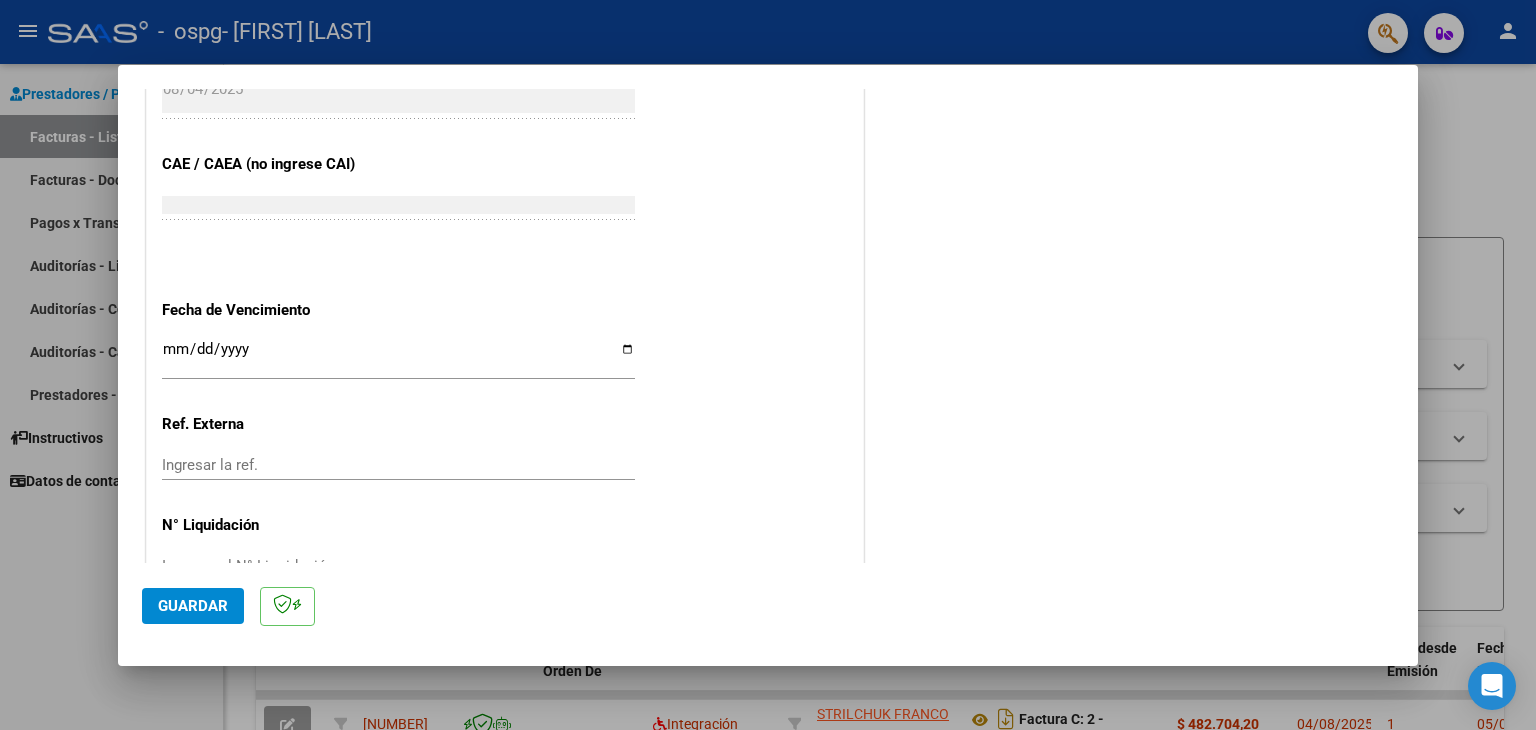 scroll, scrollTop: 1200, scrollLeft: 0, axis: vertical 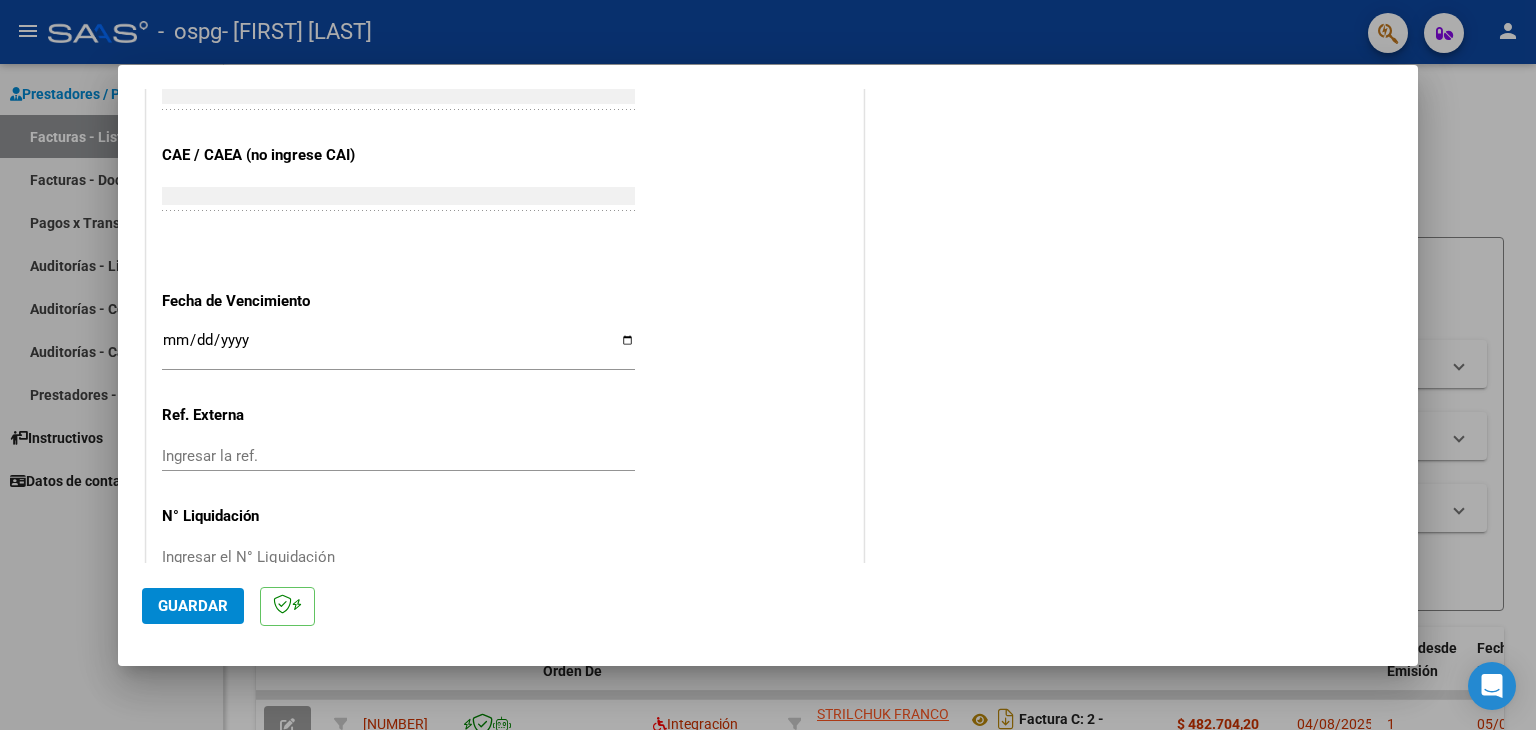 type on "202507" 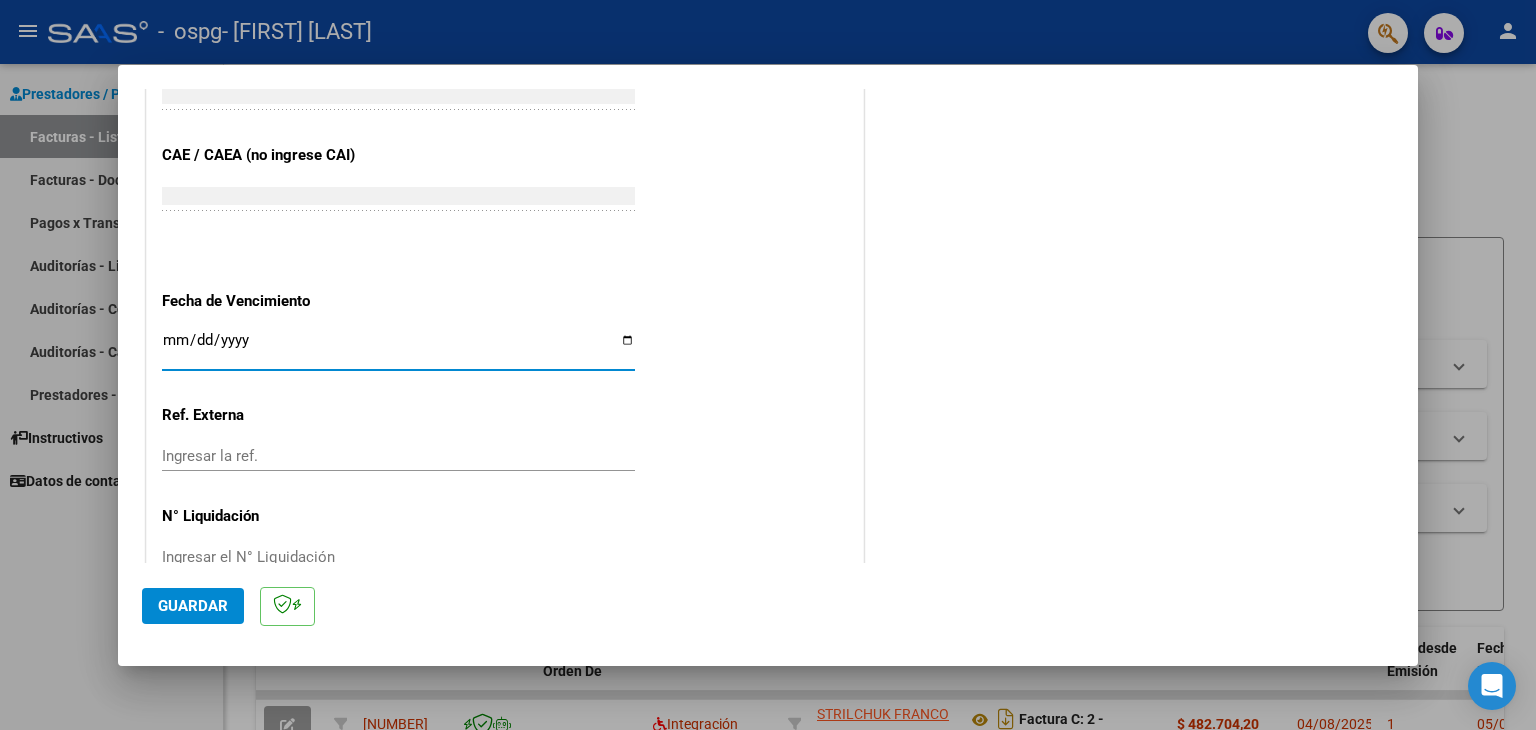 click on "Ingresar la fecha" at bounding box center [398, 348] 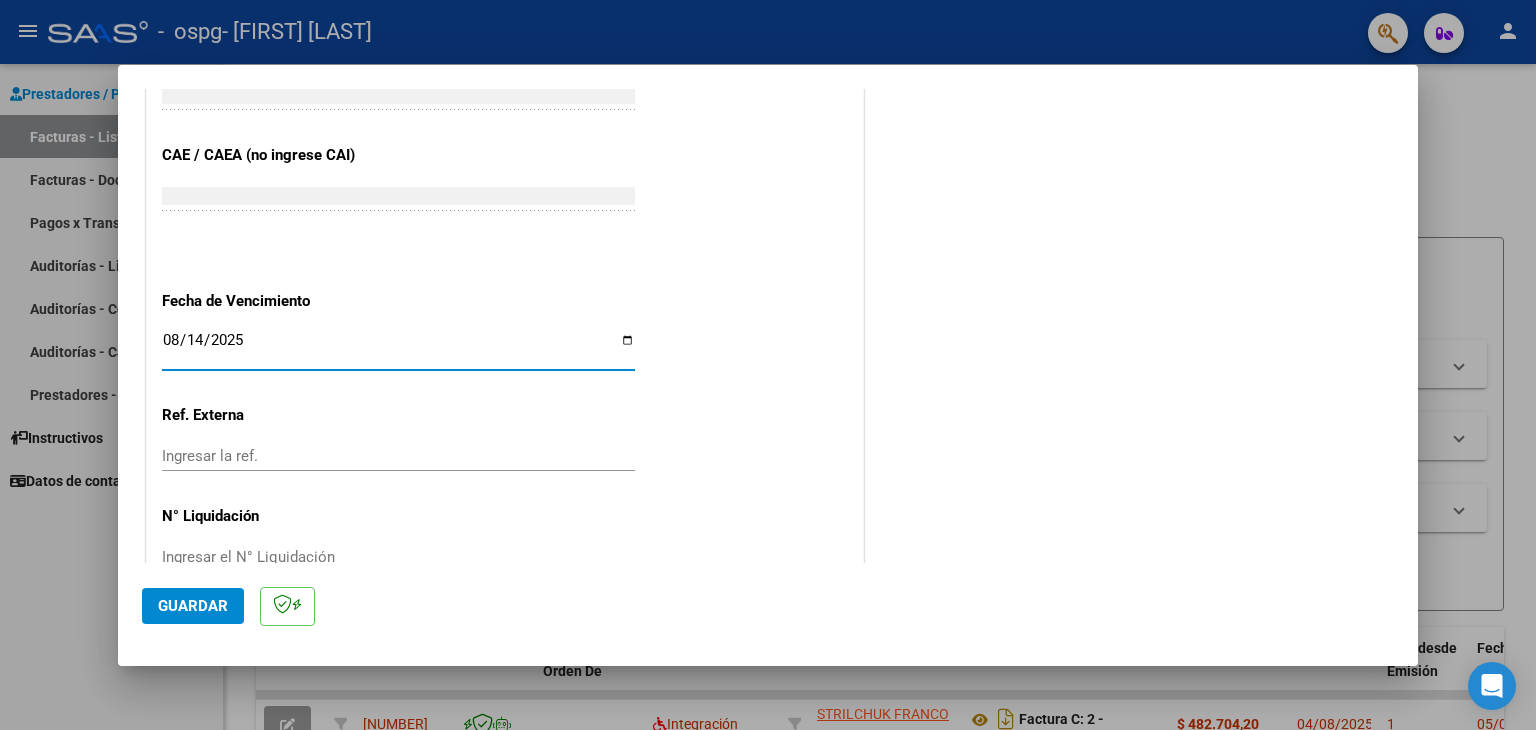 type on "2025-08-14" 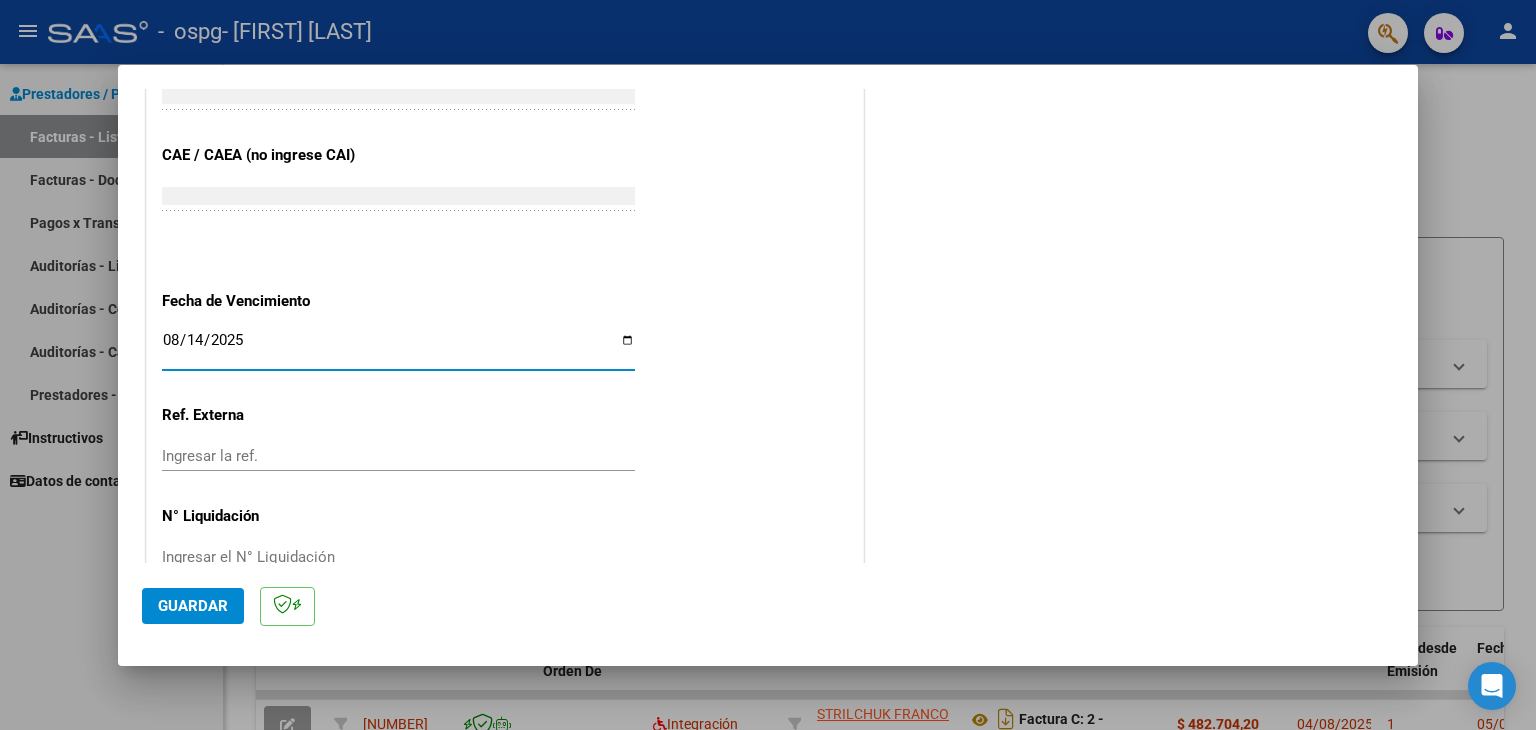 click on "Guardar" 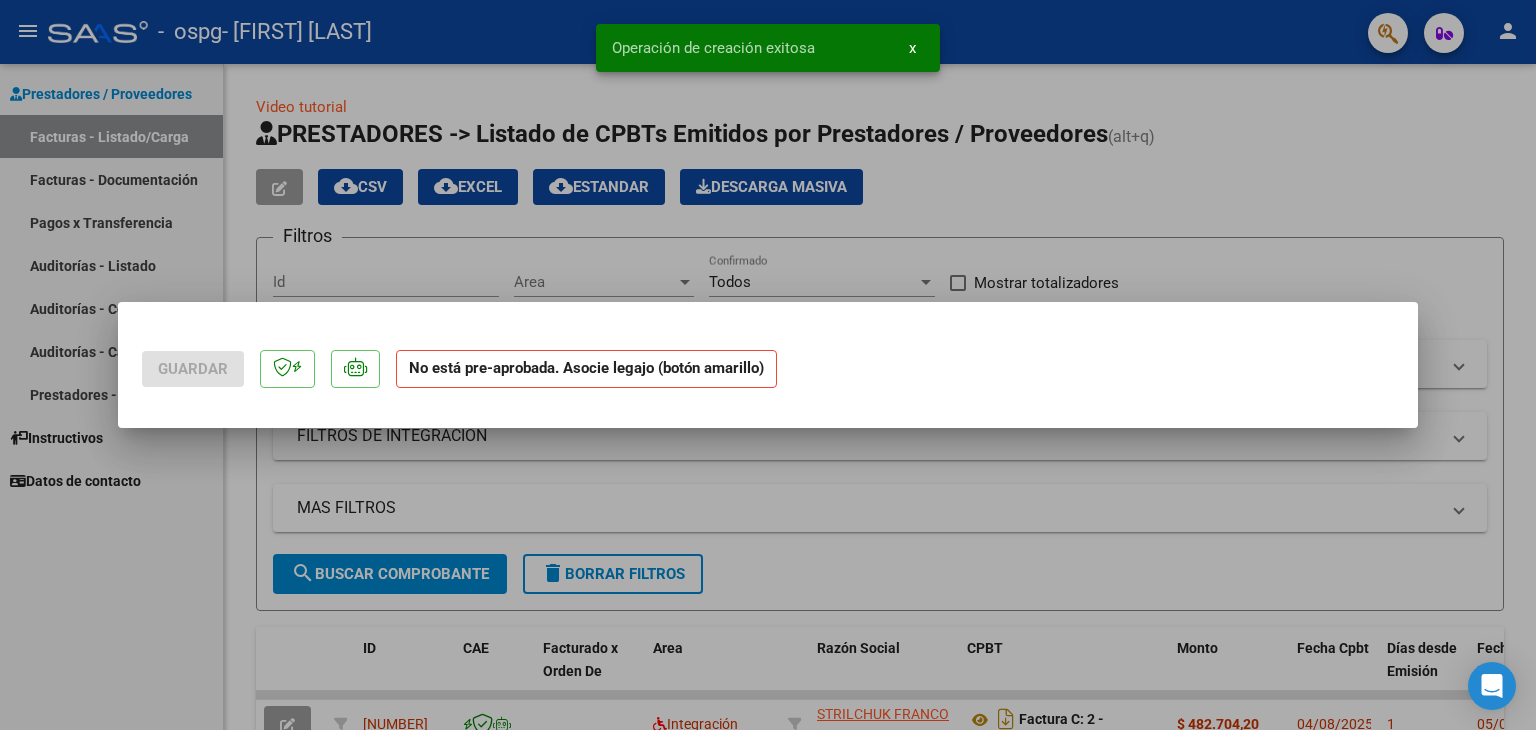 scroll, scrollTop: 0, scrollLeft: 0, axis: both 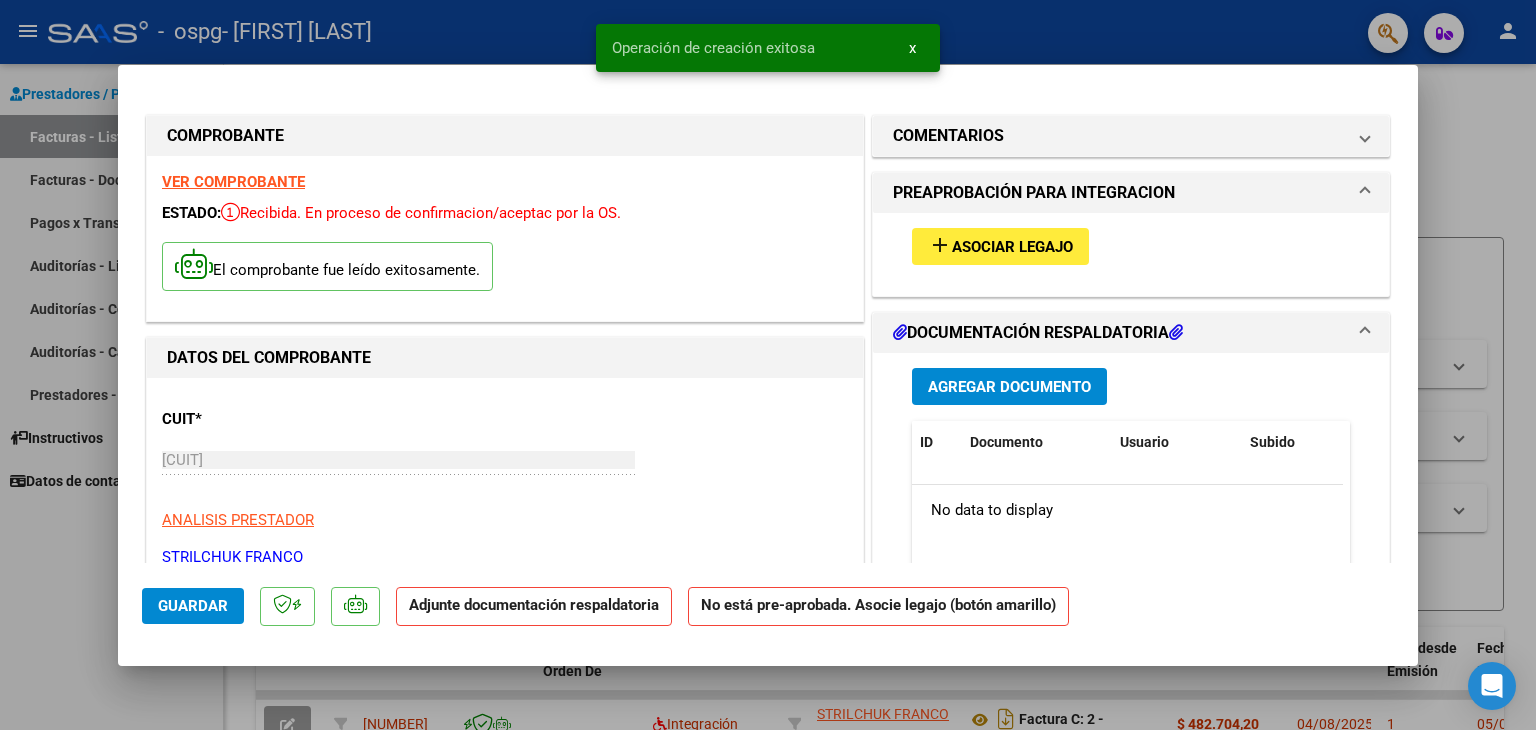 click on "Asociar Legajo" at bounding box center (1012, 247) 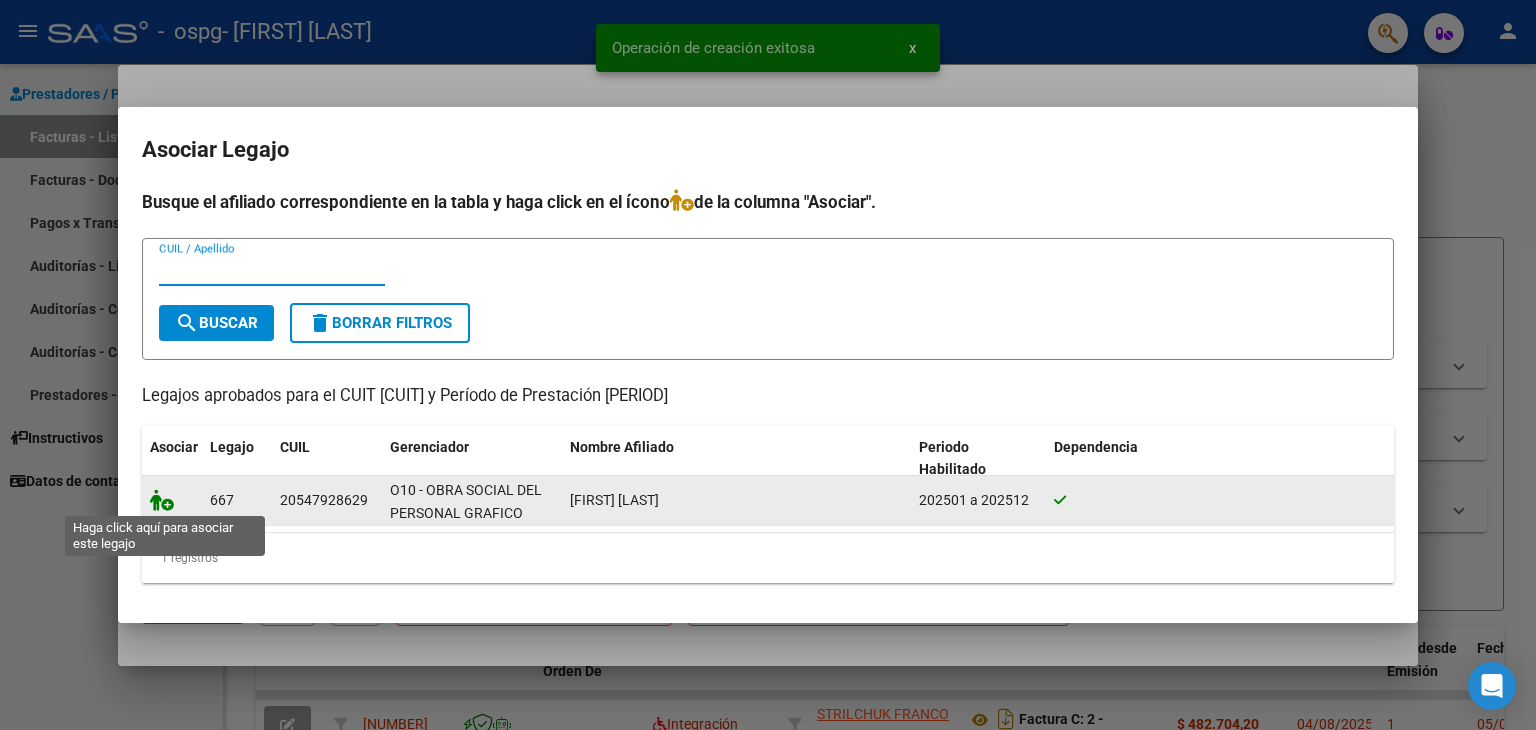 click 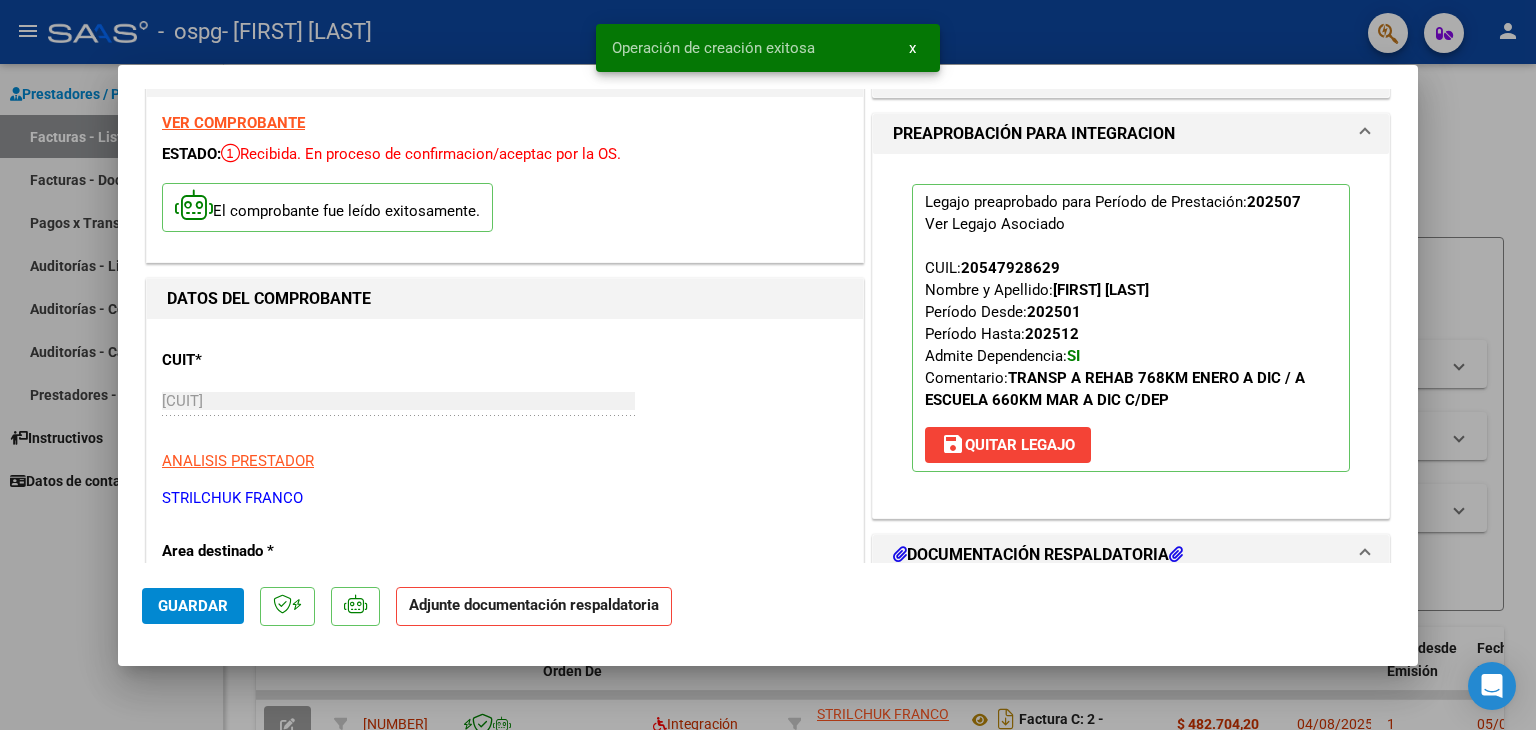 scroll, scrollTop: 300, scrollLeft: 0, axis: vertical 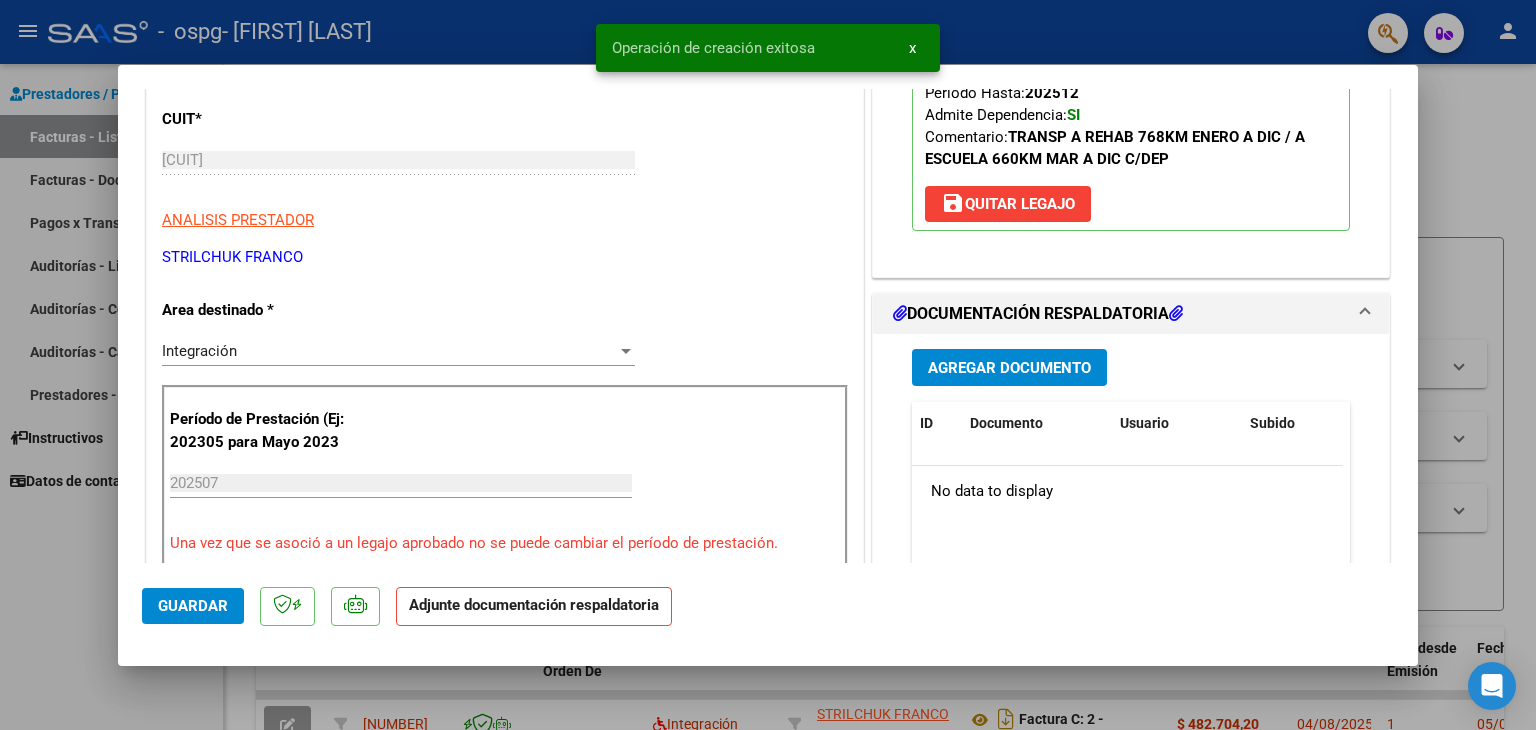 click on "Agregar Documento" at bounding box center [1009, 368] 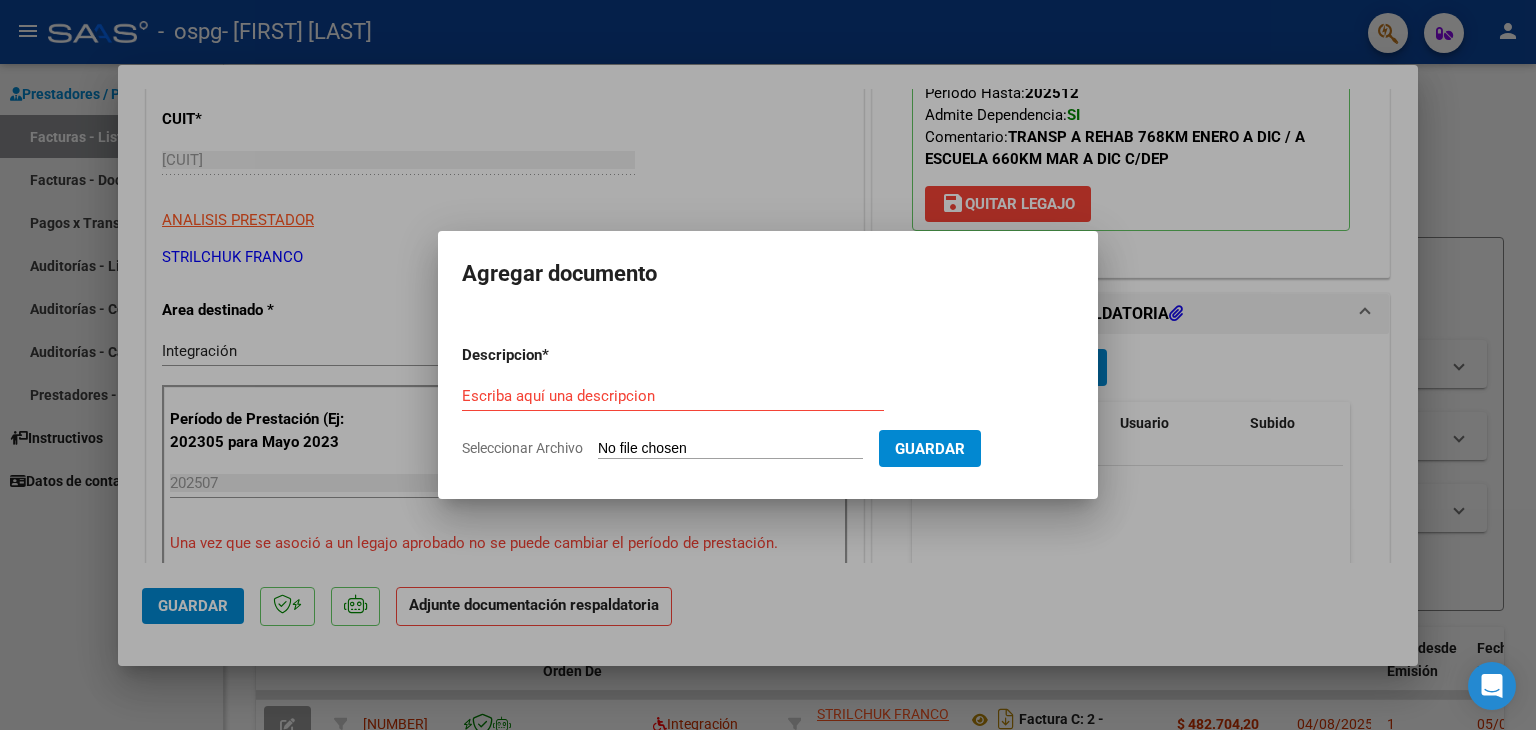 click on "Descripcion  *   Escriba aquí una descripcion  Seleccionar Archivo Guardar" at bounding box center (768, 402) 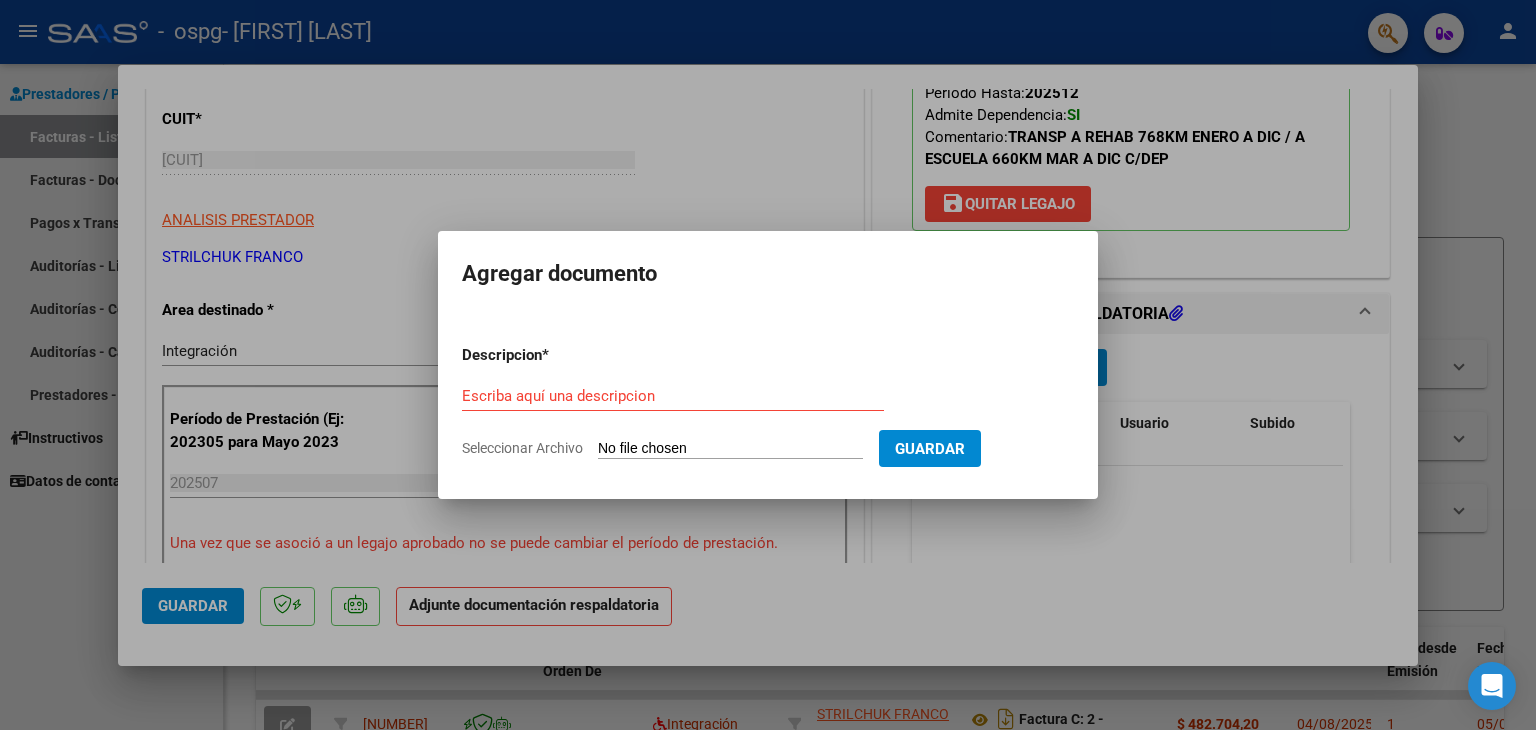 type on "C:\fakepath\ASISTENCIA TRANSPORTE TERAPIAS [FIRST] [LAST].pdf" 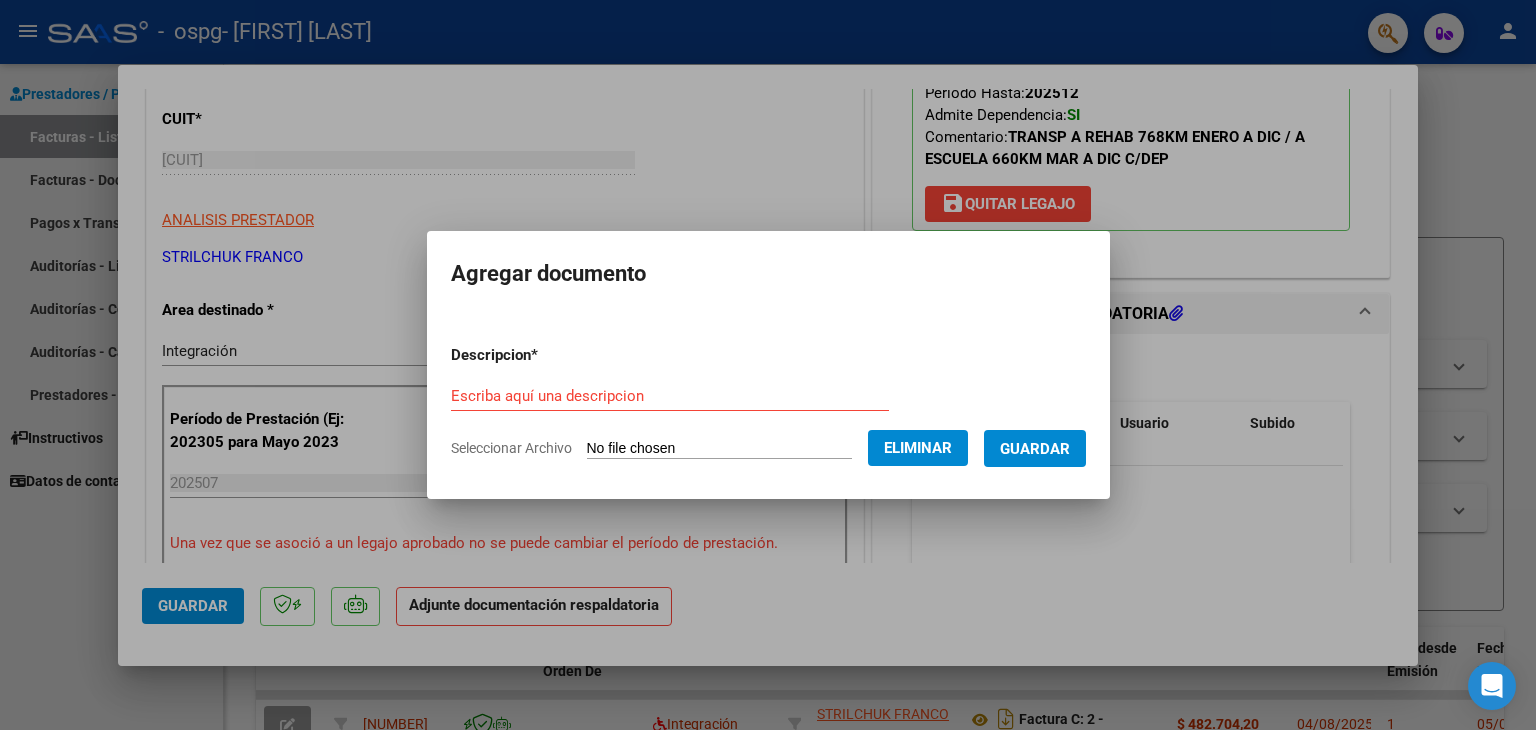 click on "Descripcion  *   Escriba aquí una descripcion  Seleccionar Archivo Eliminar Guardar" at bounding box center [768, 402] 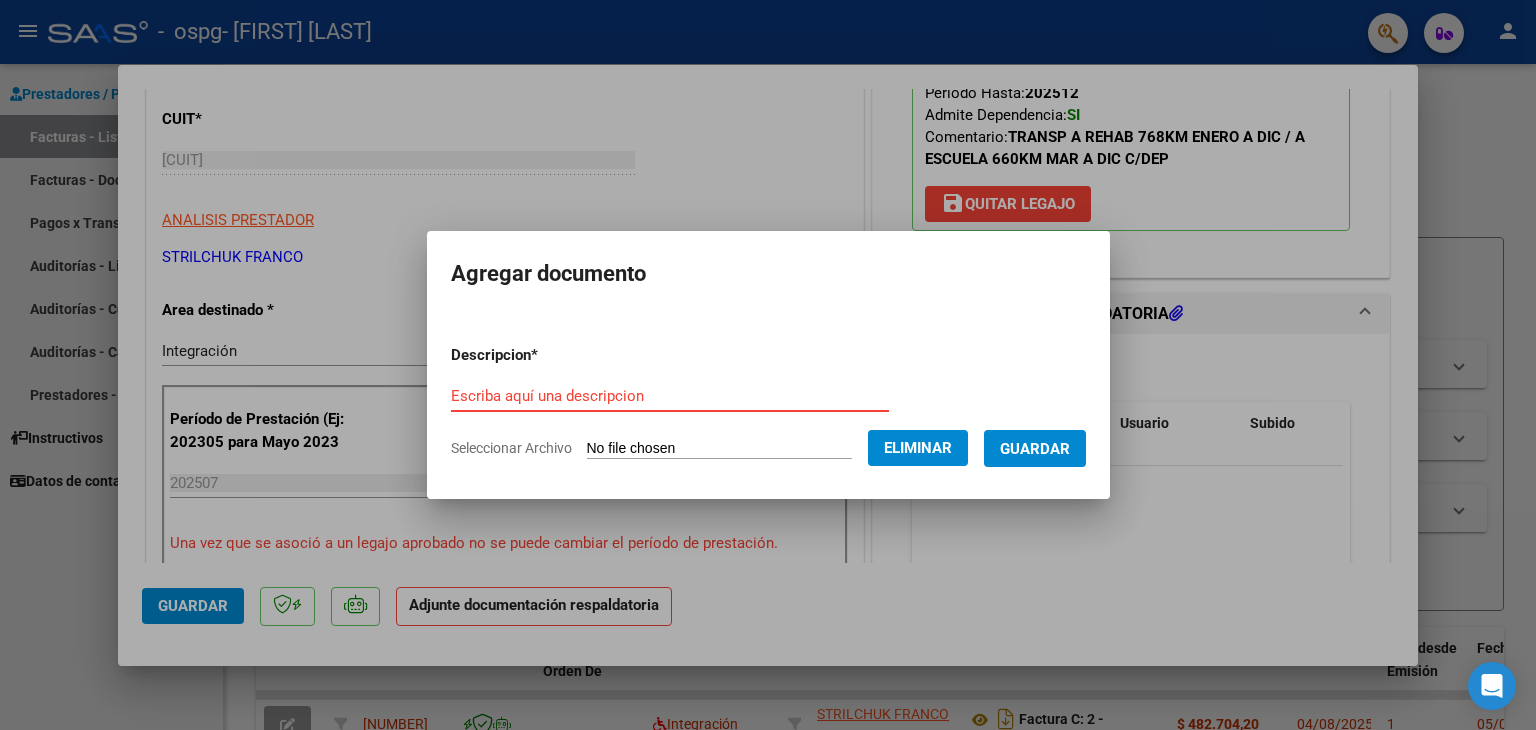 click on "Escriba aquí una descripcion" at bounding box center (670, 396) 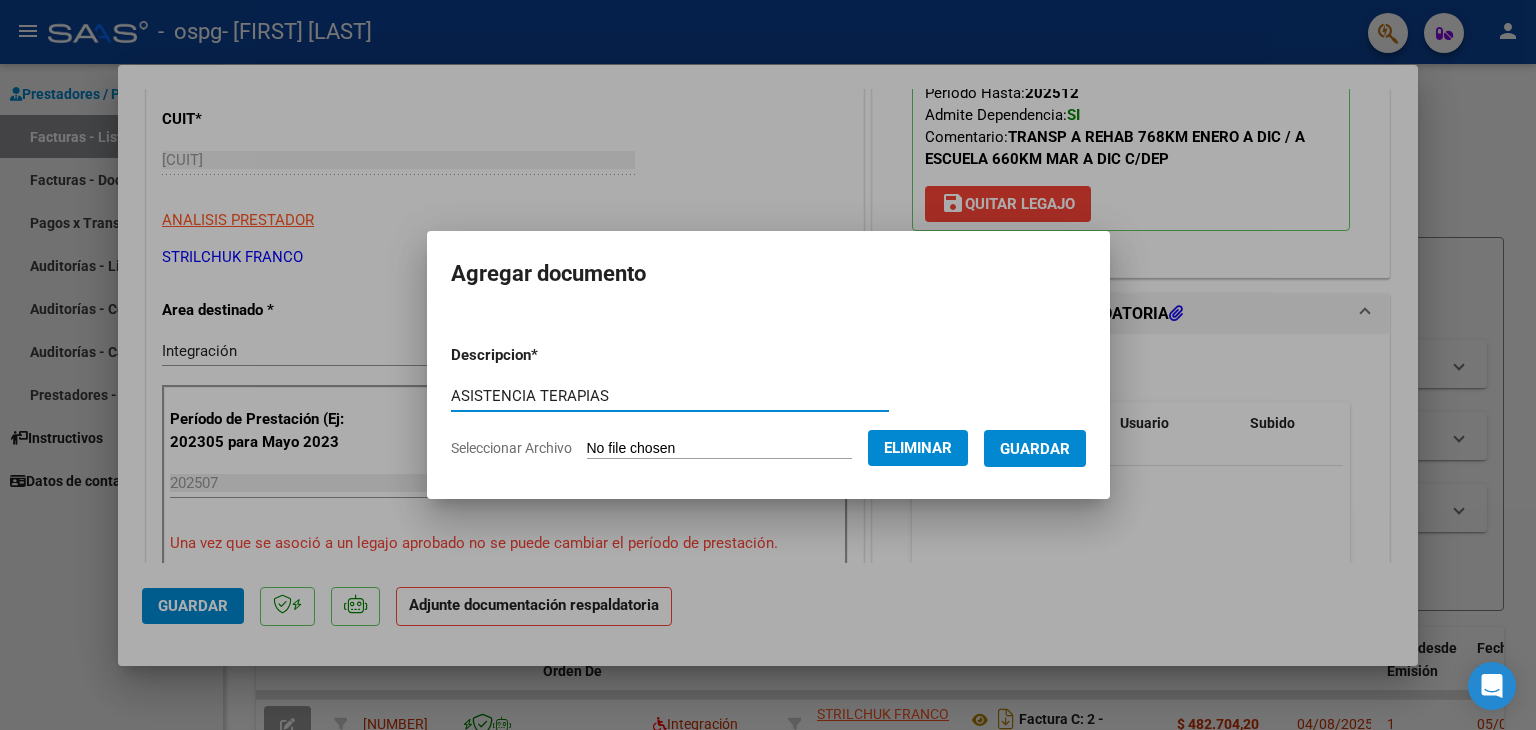 type on "ASISTENCIA TERAPIAS" 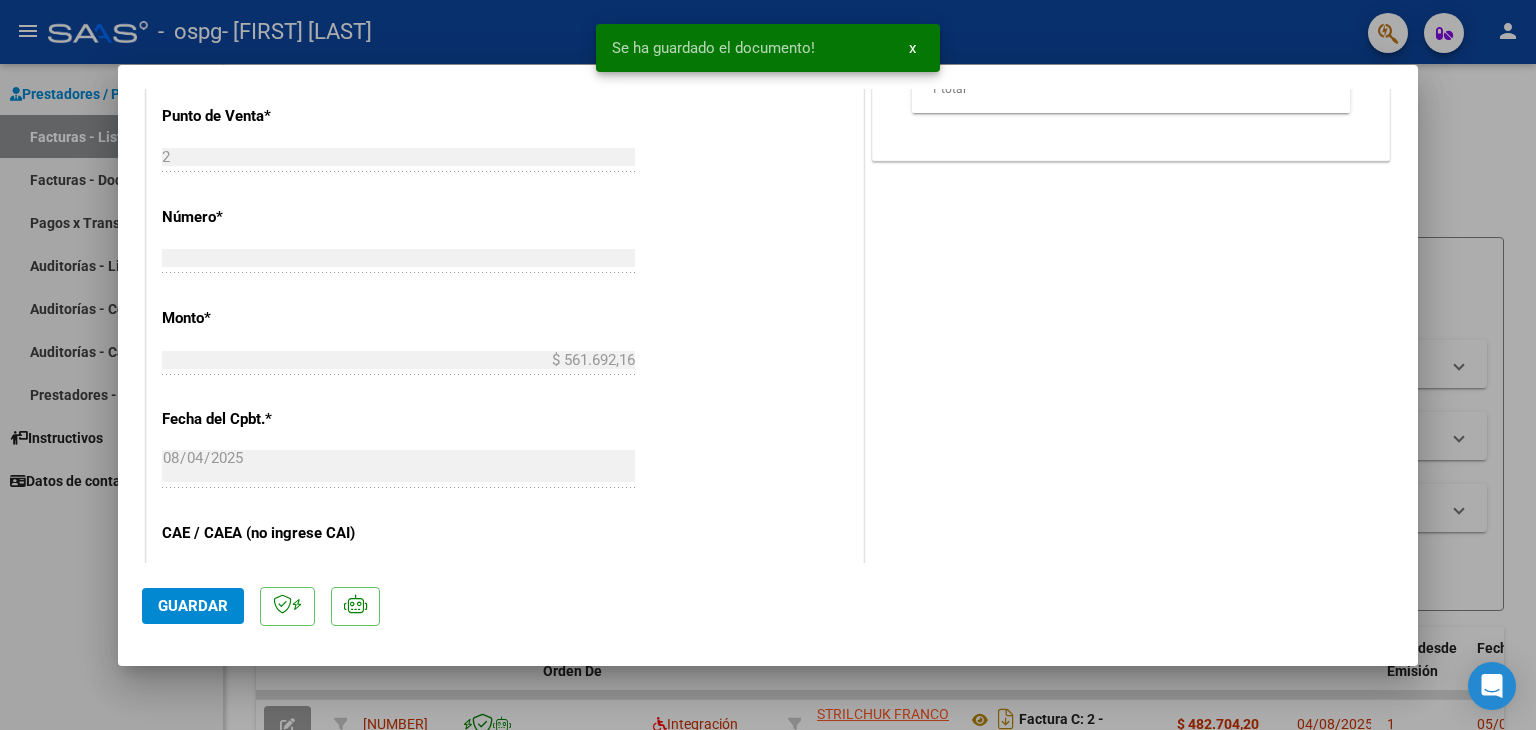 scroll, scrollTop: 900, scrollLeft: 0, axis: vertical 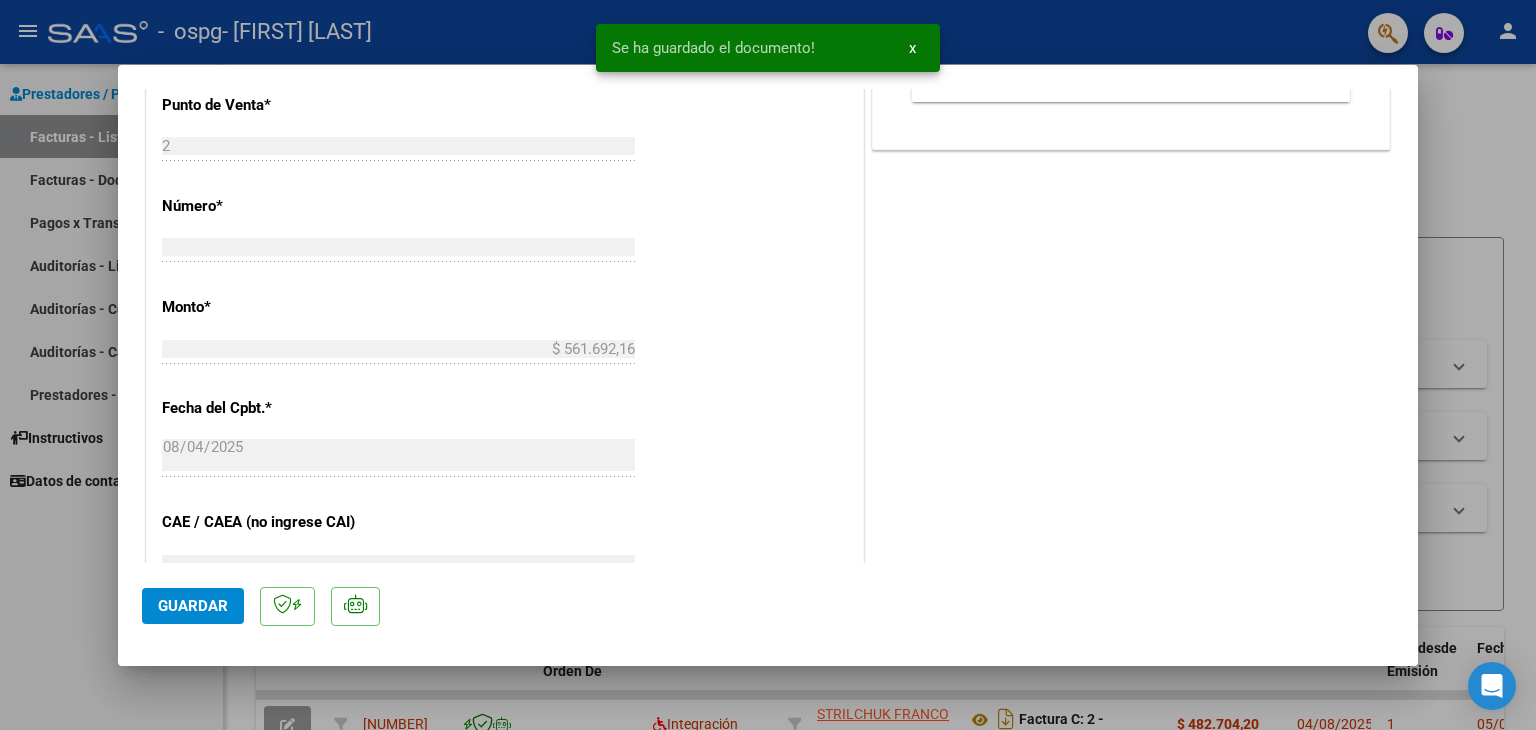 click on "Guardar" 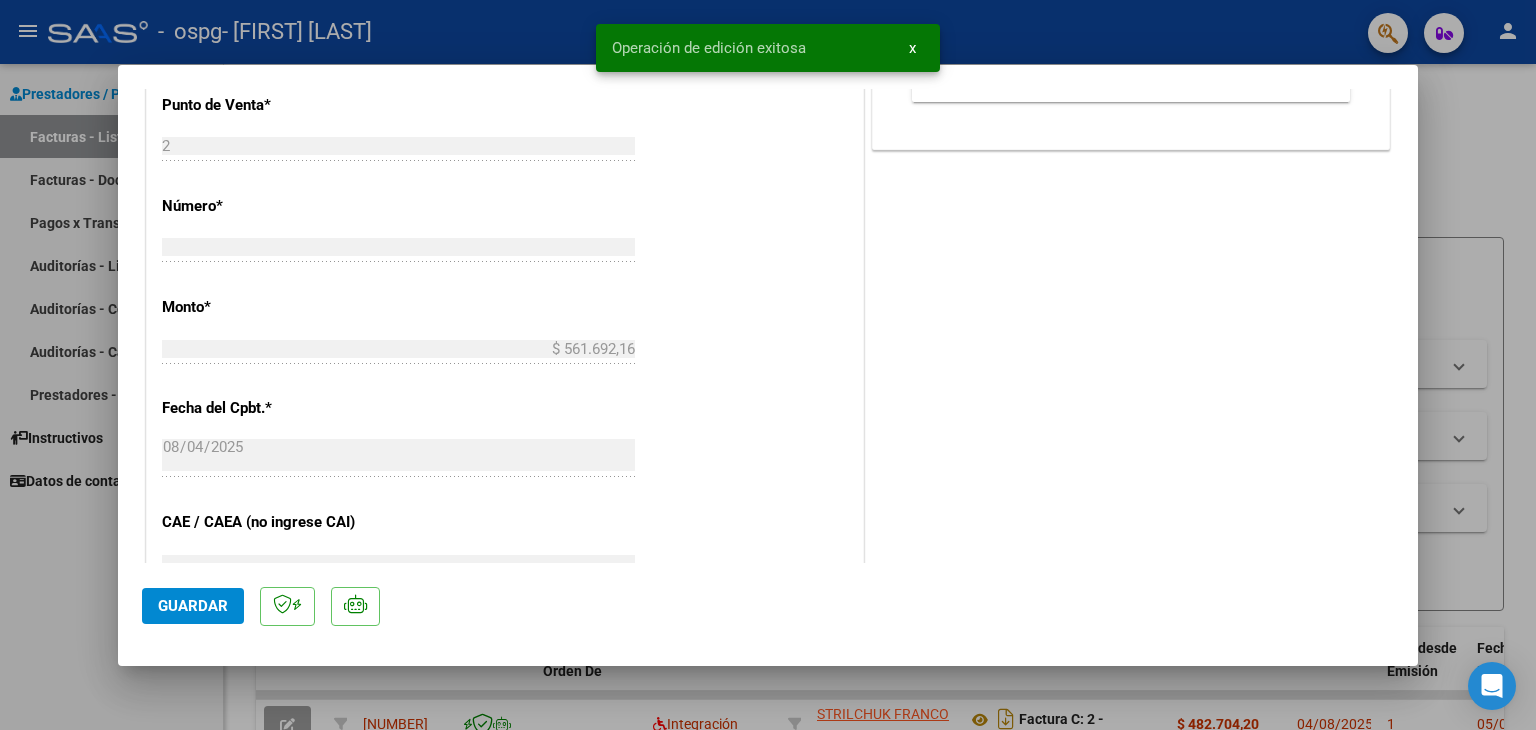 click at bounding box center [768, 365] 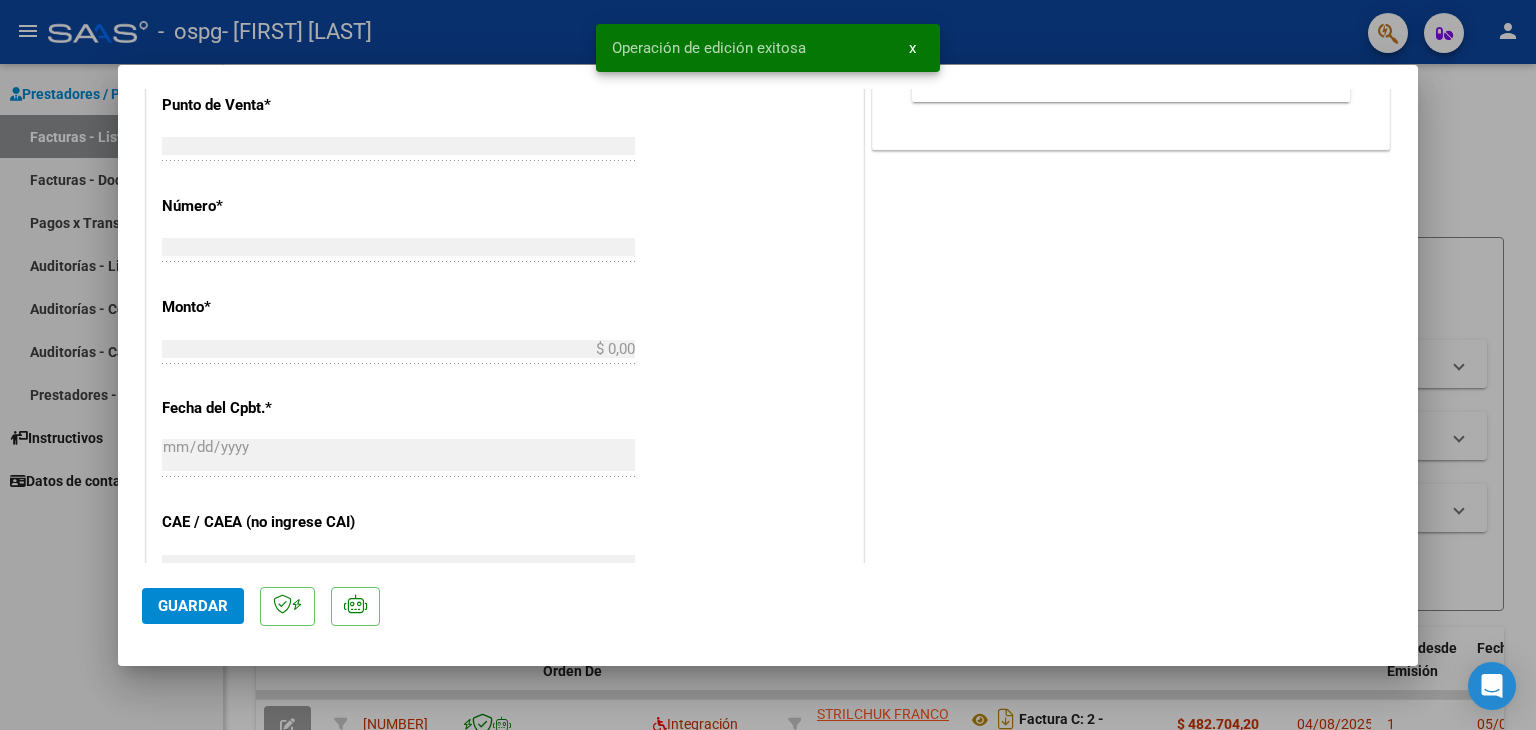 scroll, scrollTop: 934, scrollLeft: 0, axis: vertical 